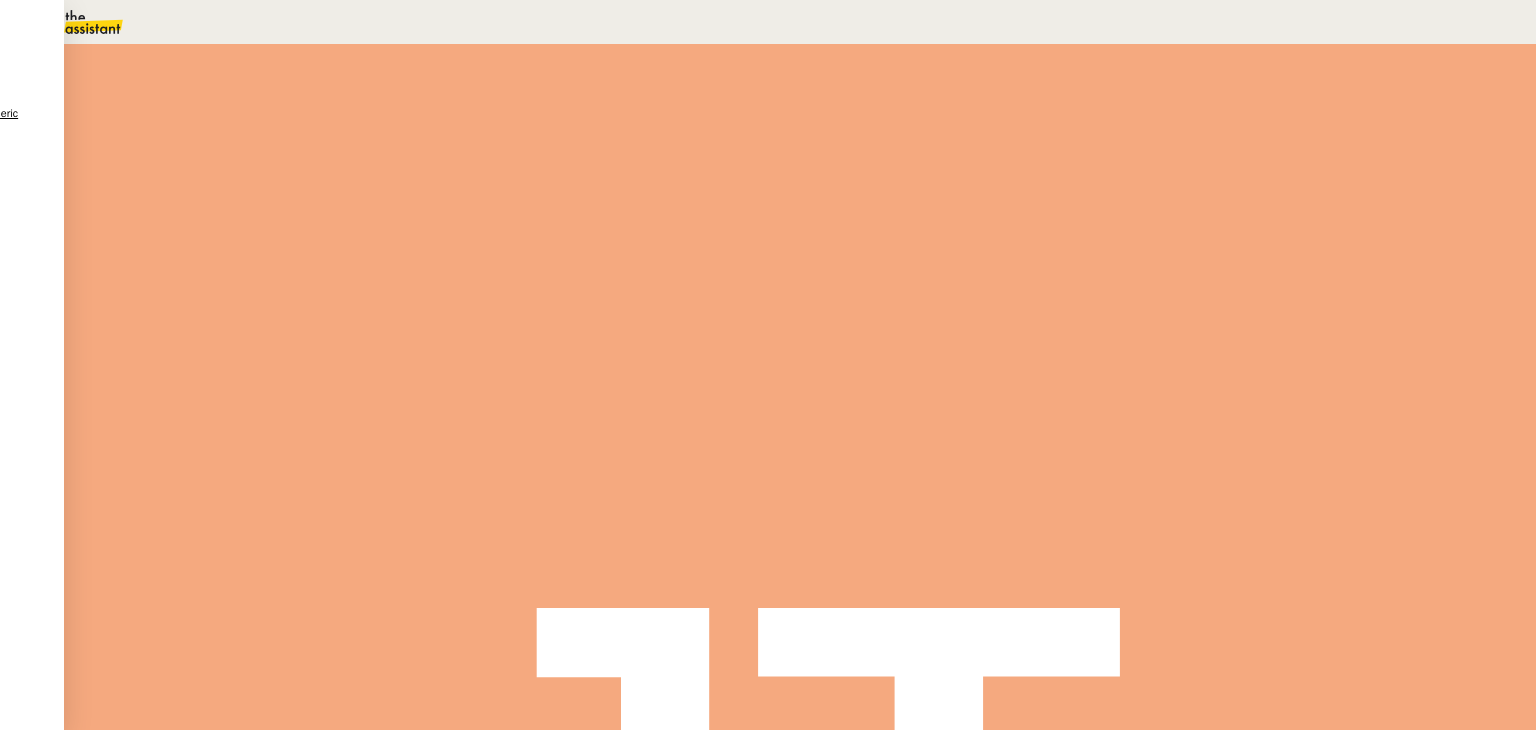 scroll, scrollTop: 0, scrollLeft: 0, axis: both 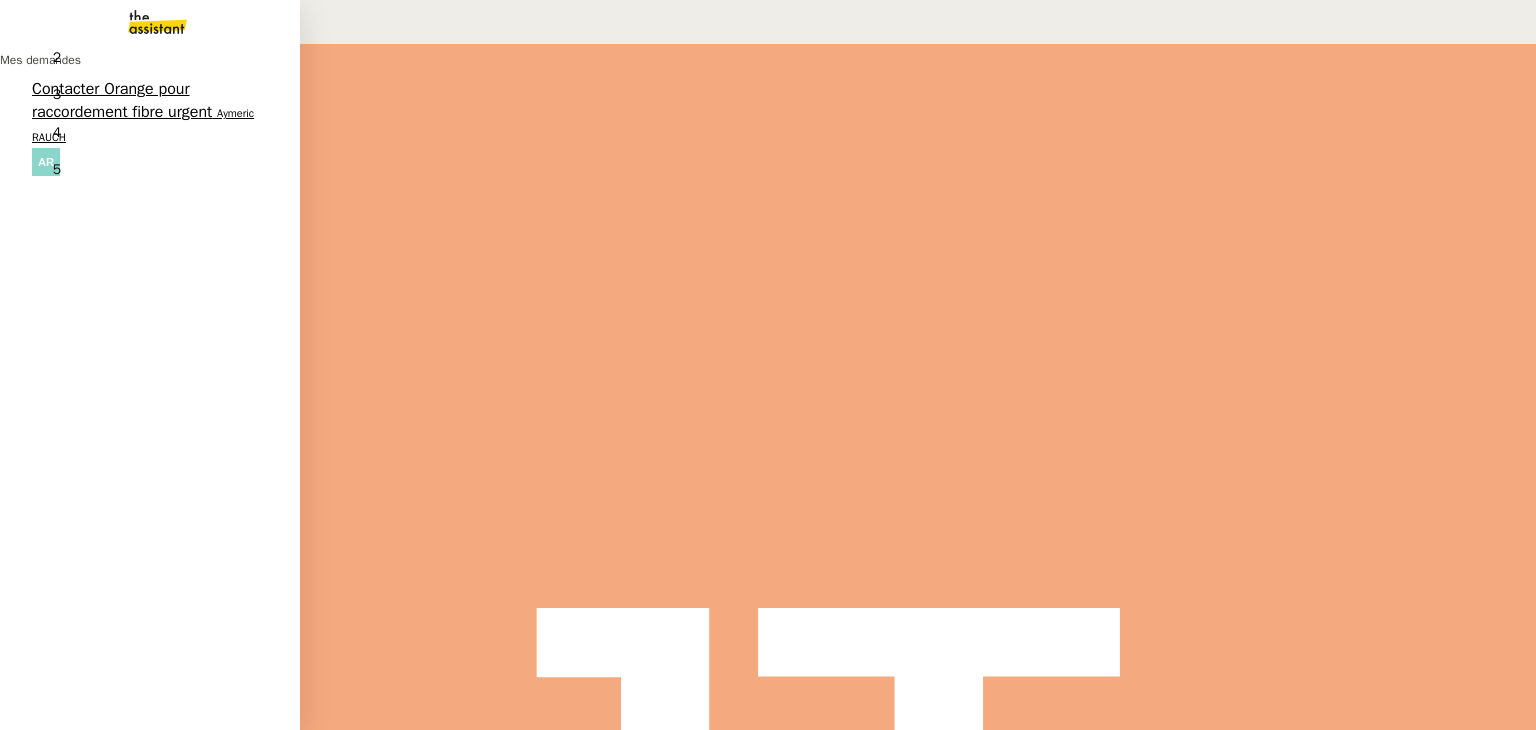 click on "Contacter Orange pour raccordement fibre urgent" at bounding box center [122, 100] 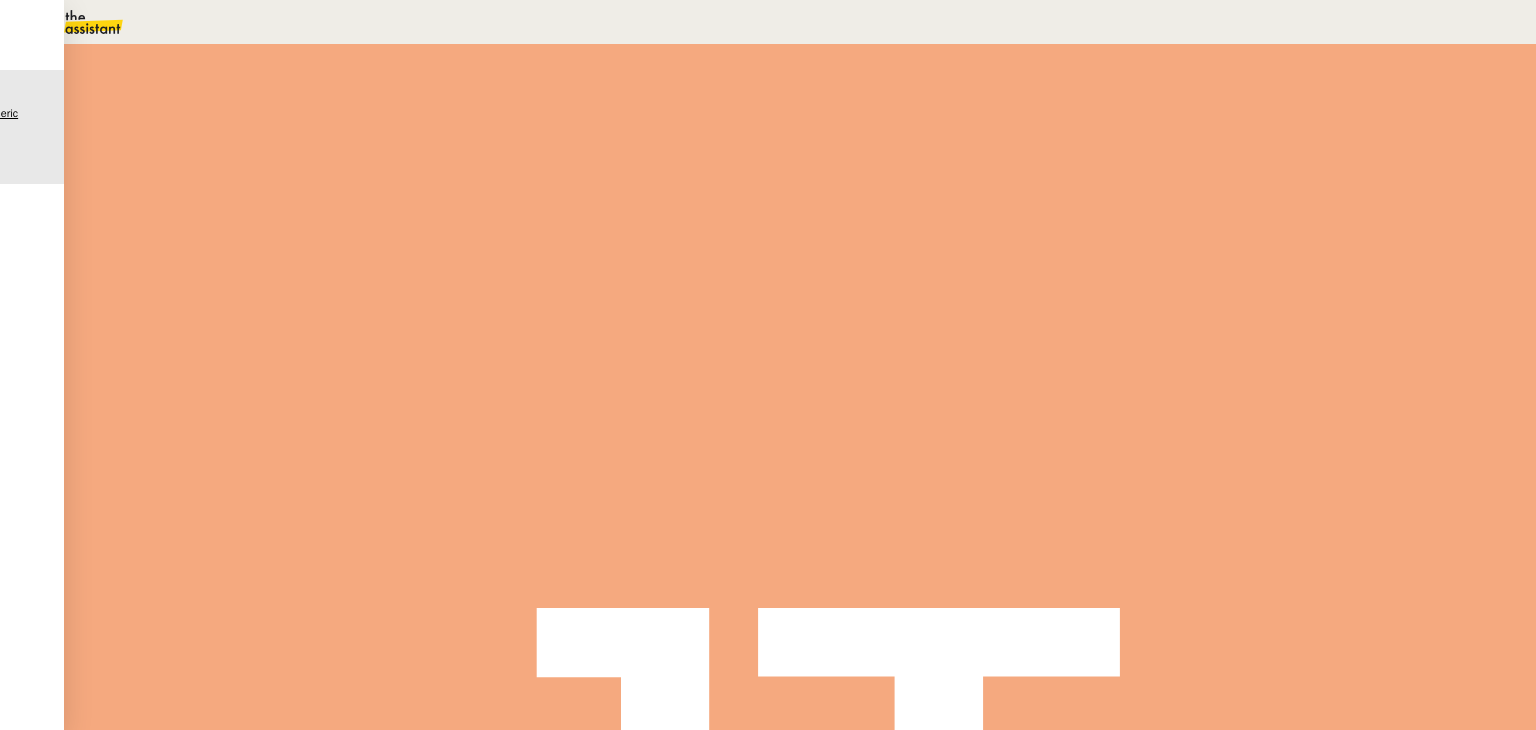scroll, scrollTop: 0, scrollLeft: 0, axis: both 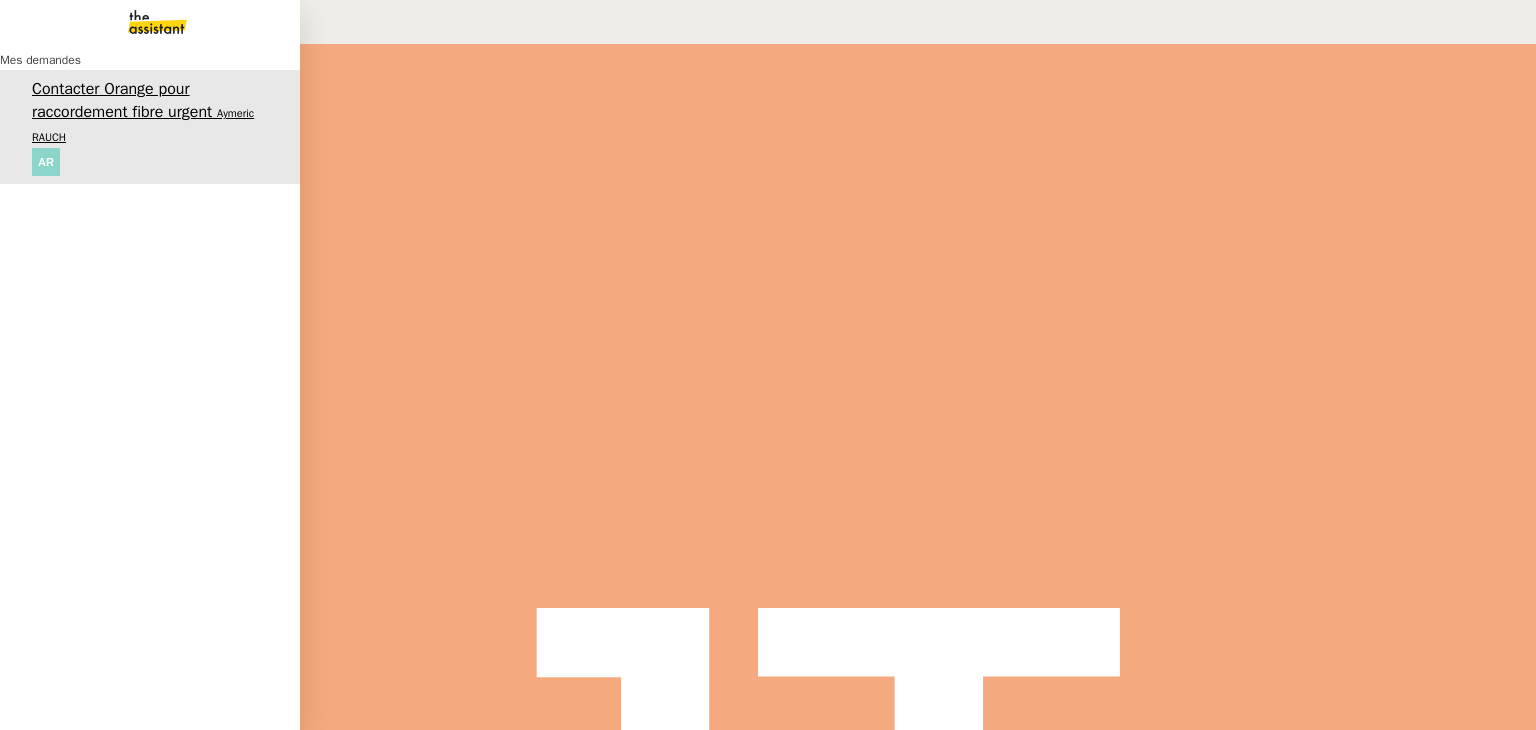 click on "Aymeric RAUCH" at bounding box center [143, 124] 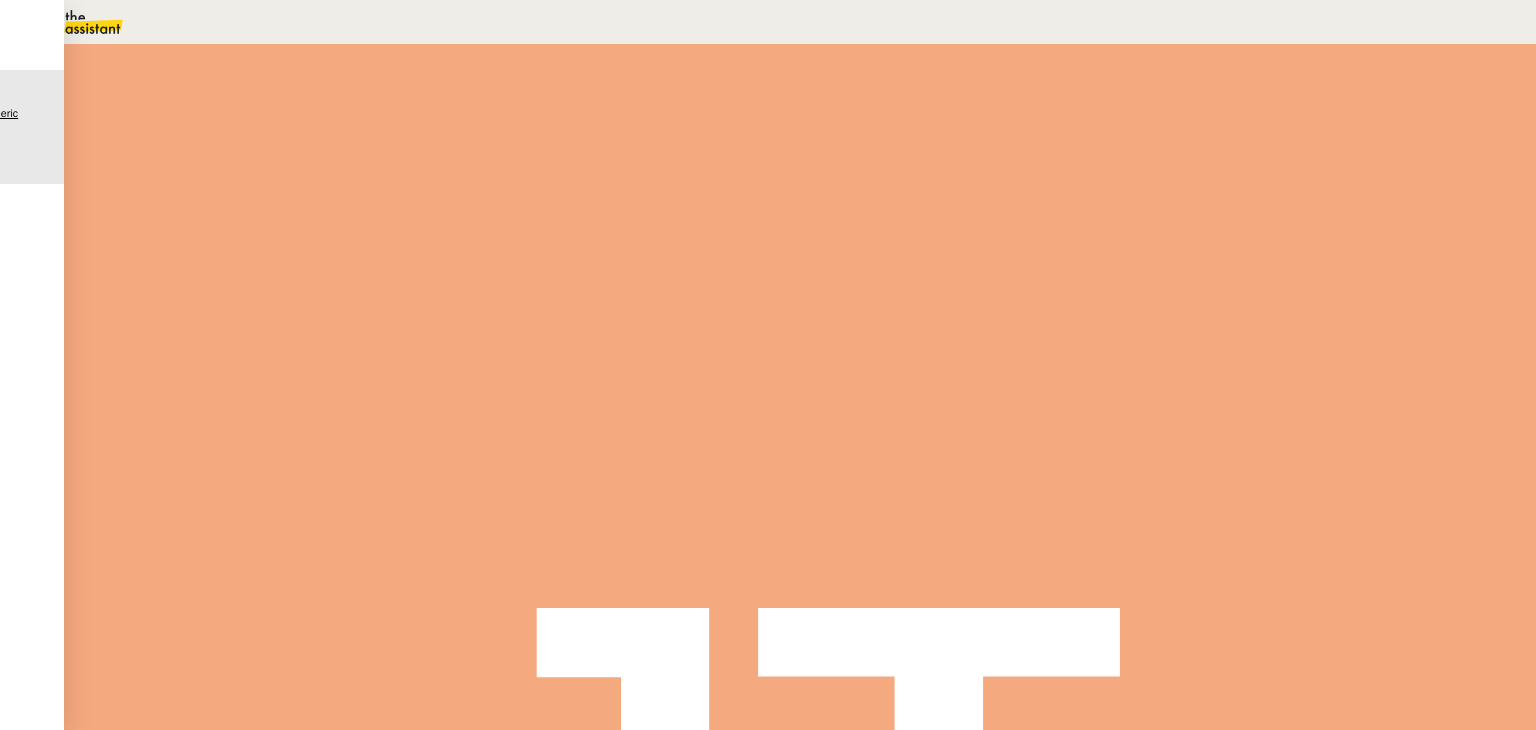 click at bounding box center [77, 22] 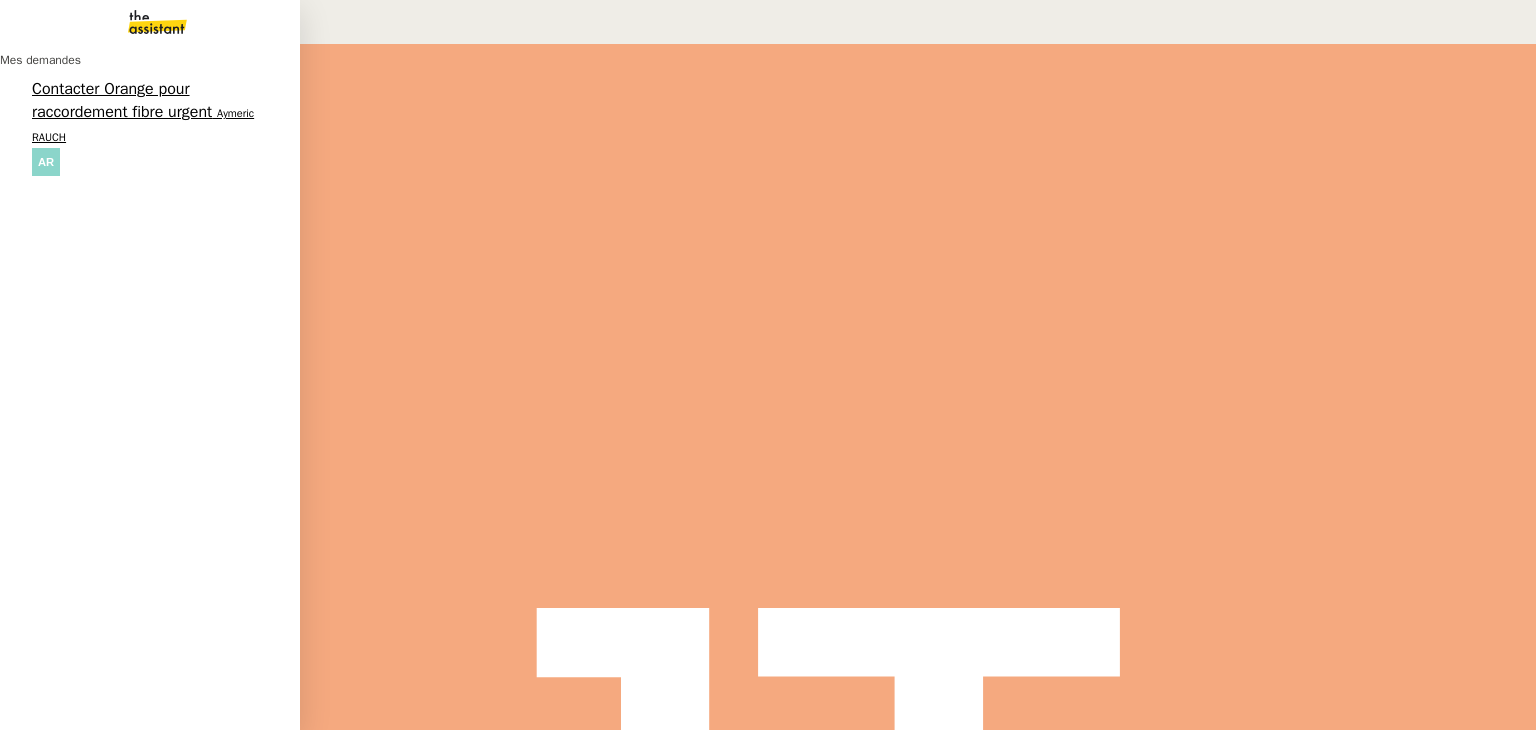 click on "Contacter Orange pour raccordement fibre urgent" at bounding box center (122, 100) 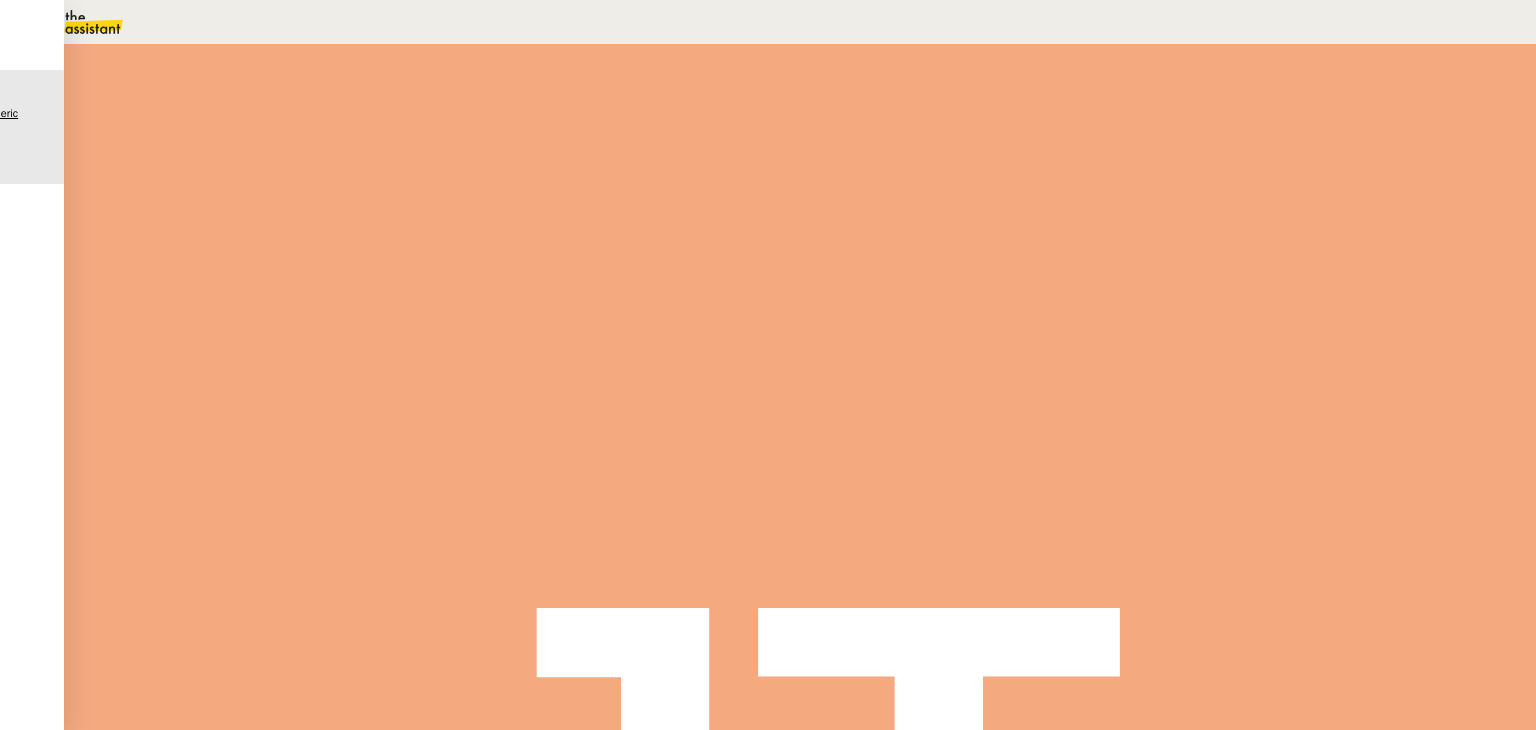 scroll, scrollTop: 400, scrollLeft: 0, axis: vertical 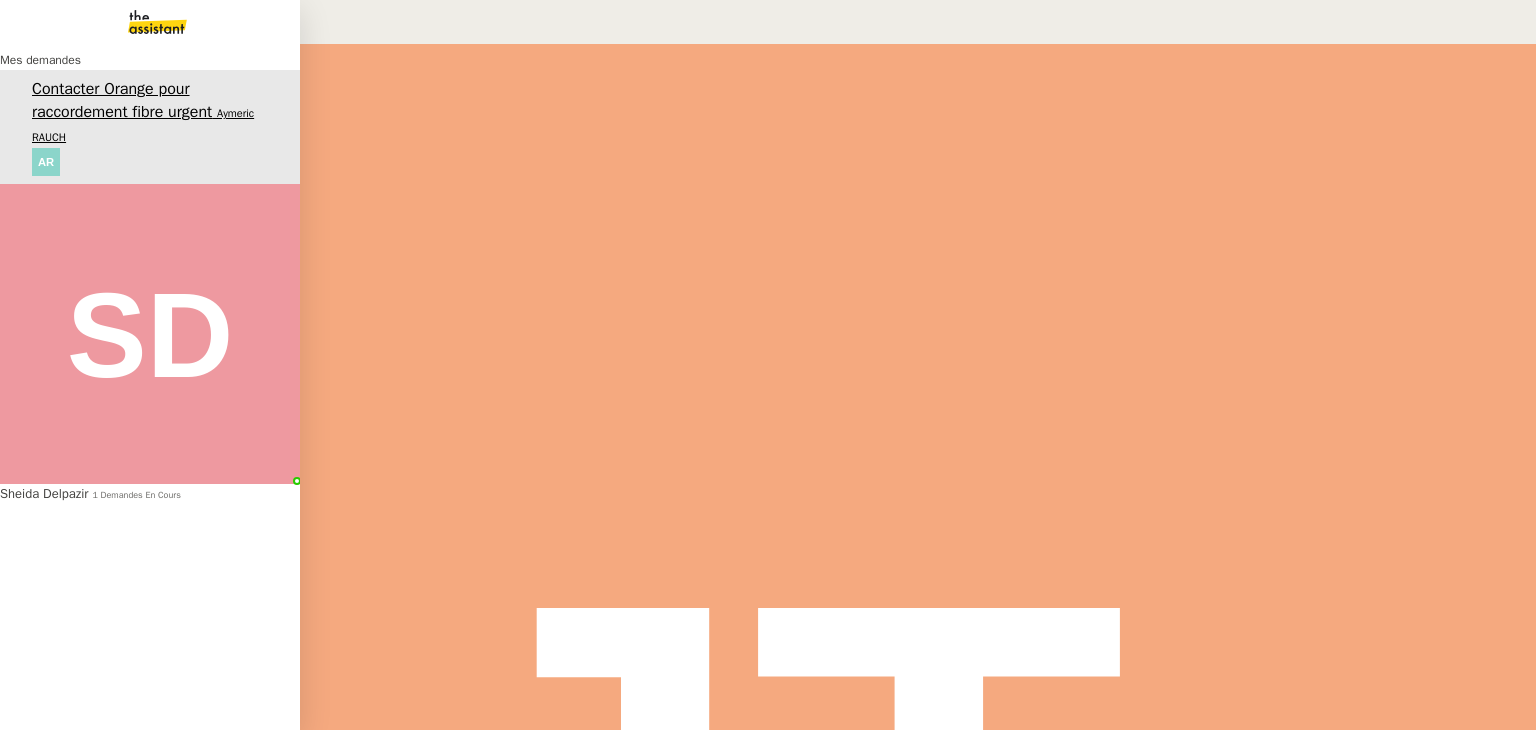 click on "1 demandes en cours" at bounding box center (136, 495) 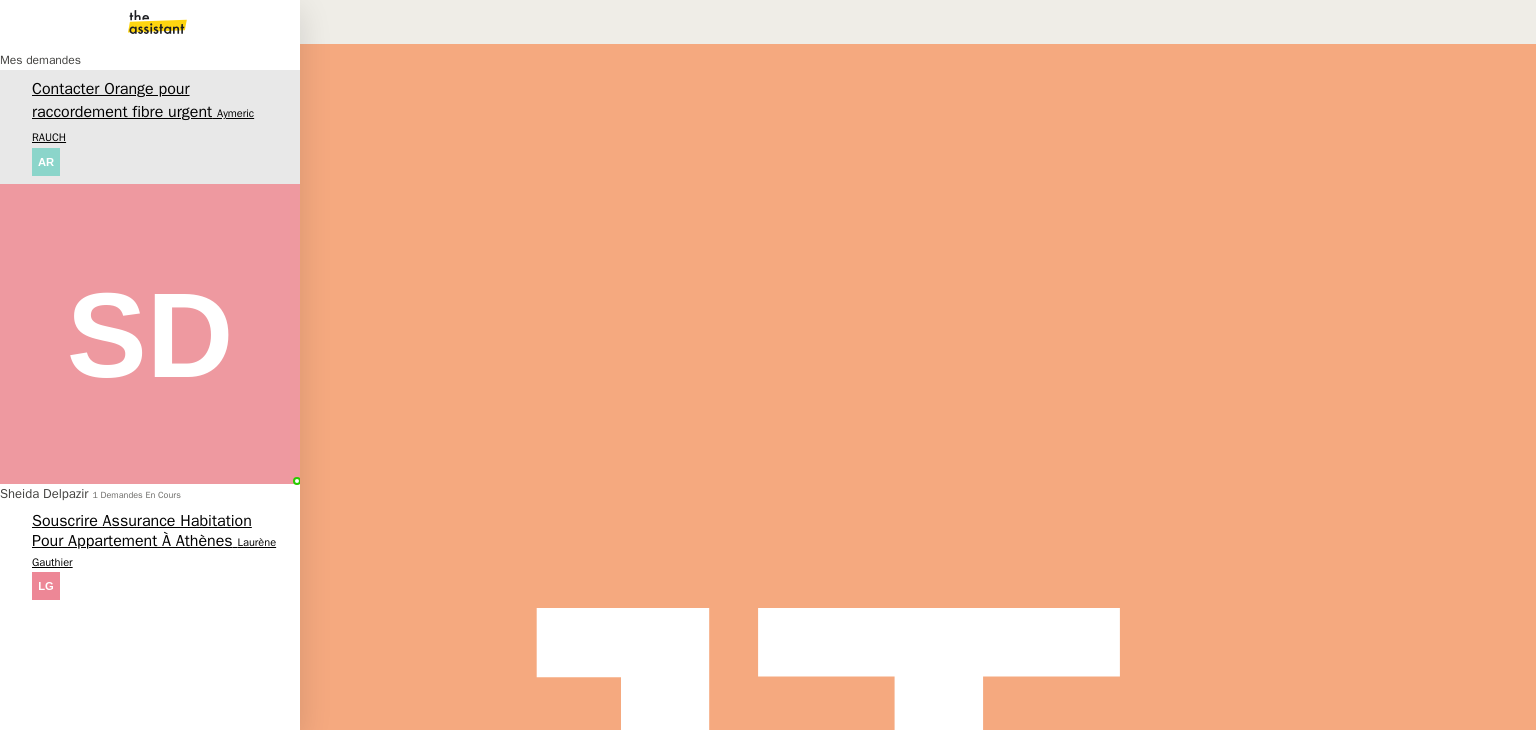 click on "Souscrire assurance habitation pour appartement à Athènes" at bounding box center (142, 531) 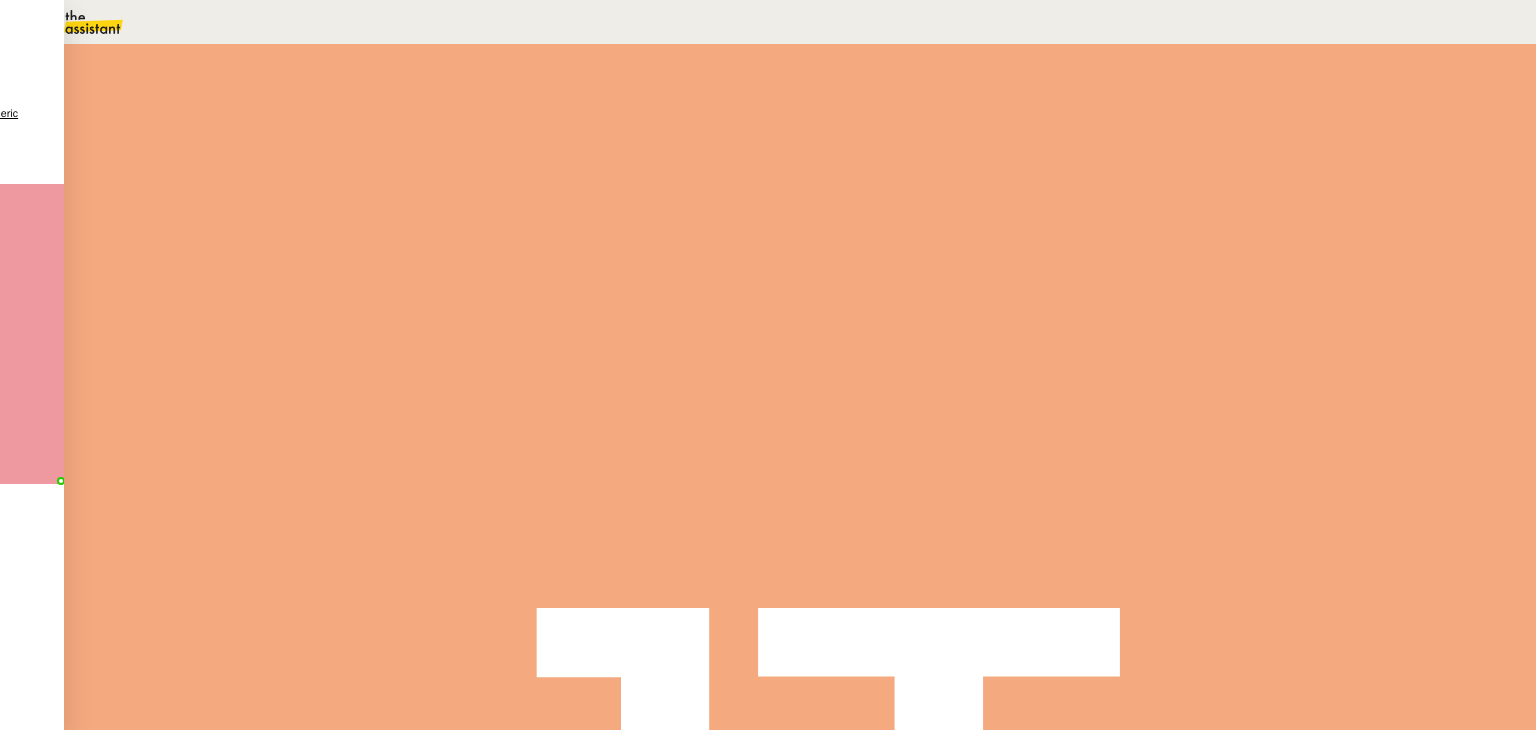 click on "Statut" at bounding box center [290, 130] 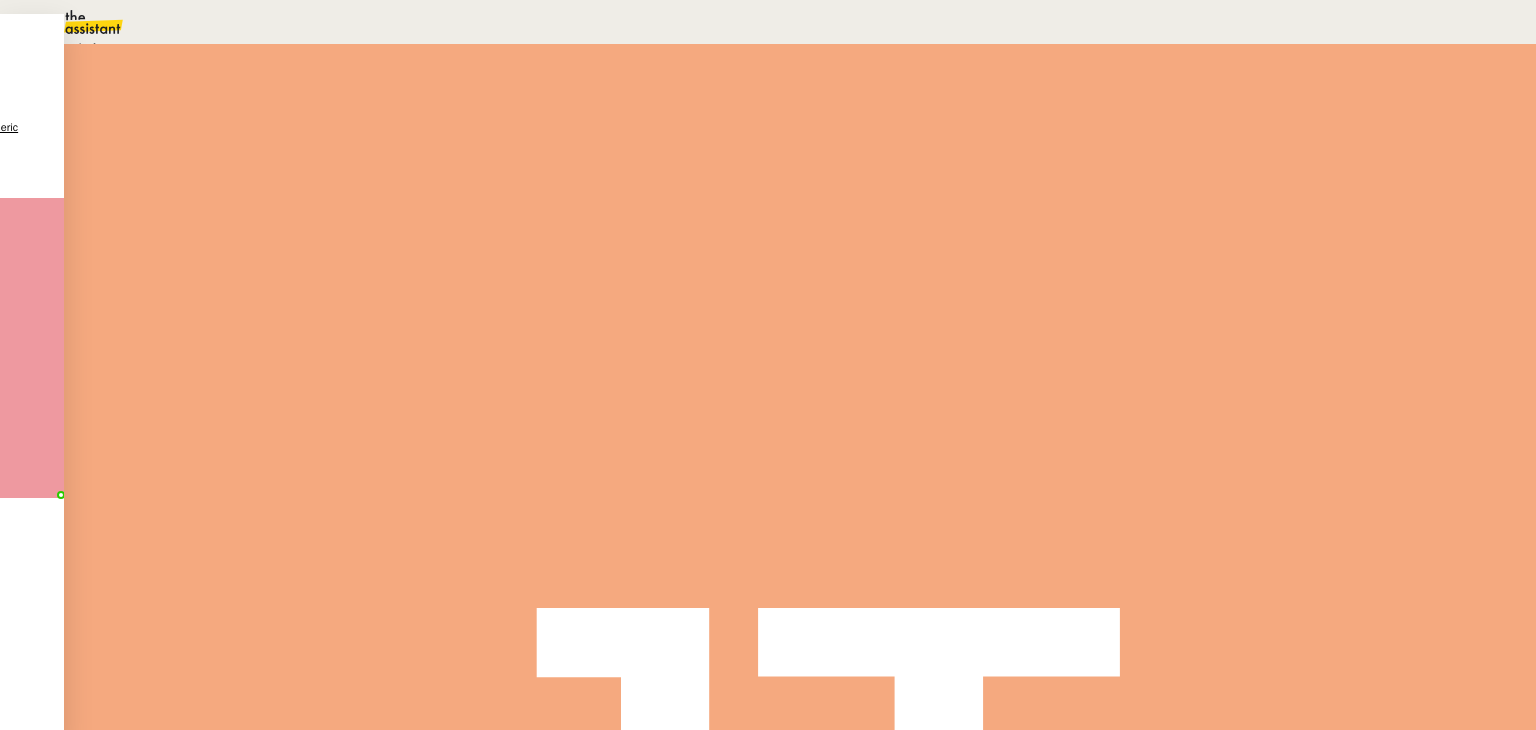 click on "En attente" at bounding box center [72, 48] 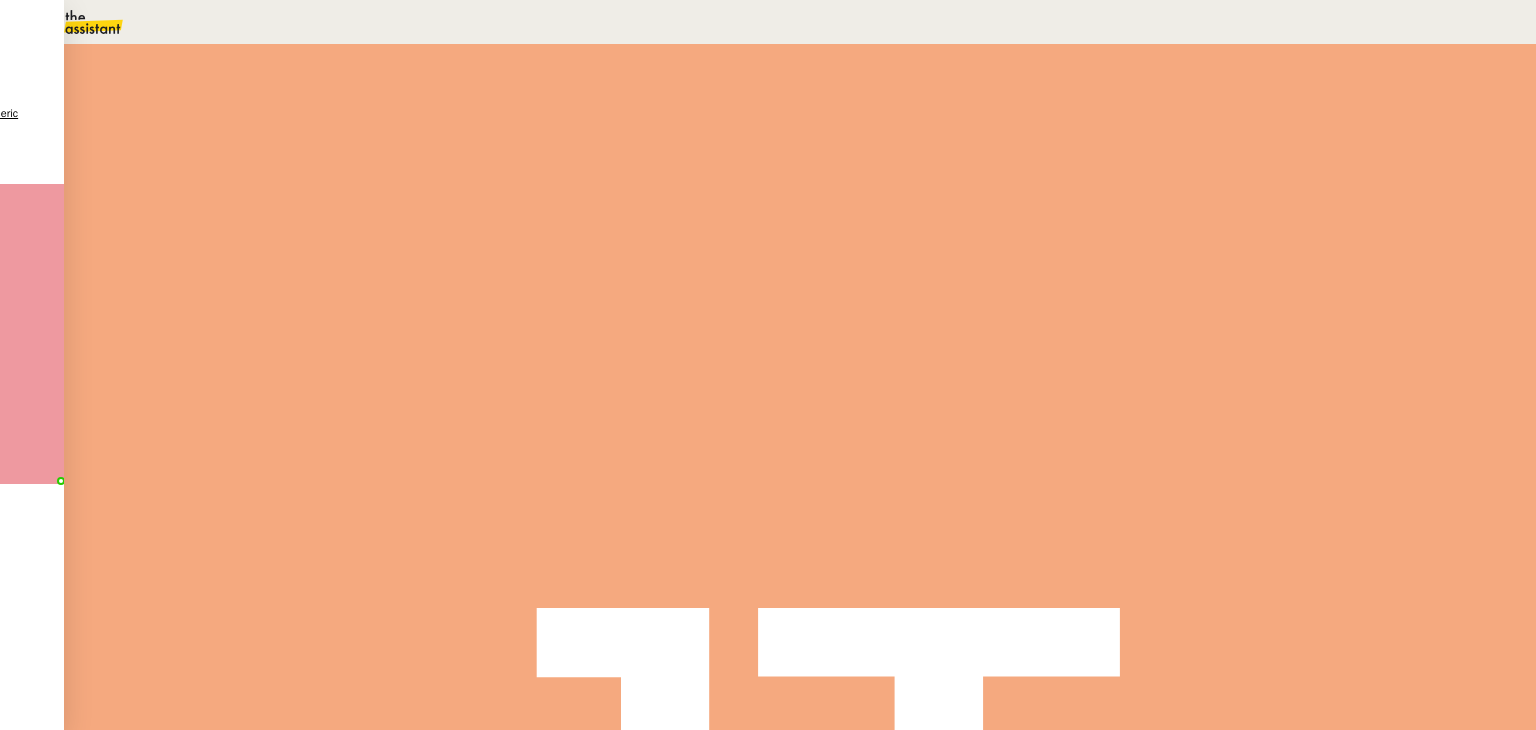click on "11" at bounding box center (1141, 273) 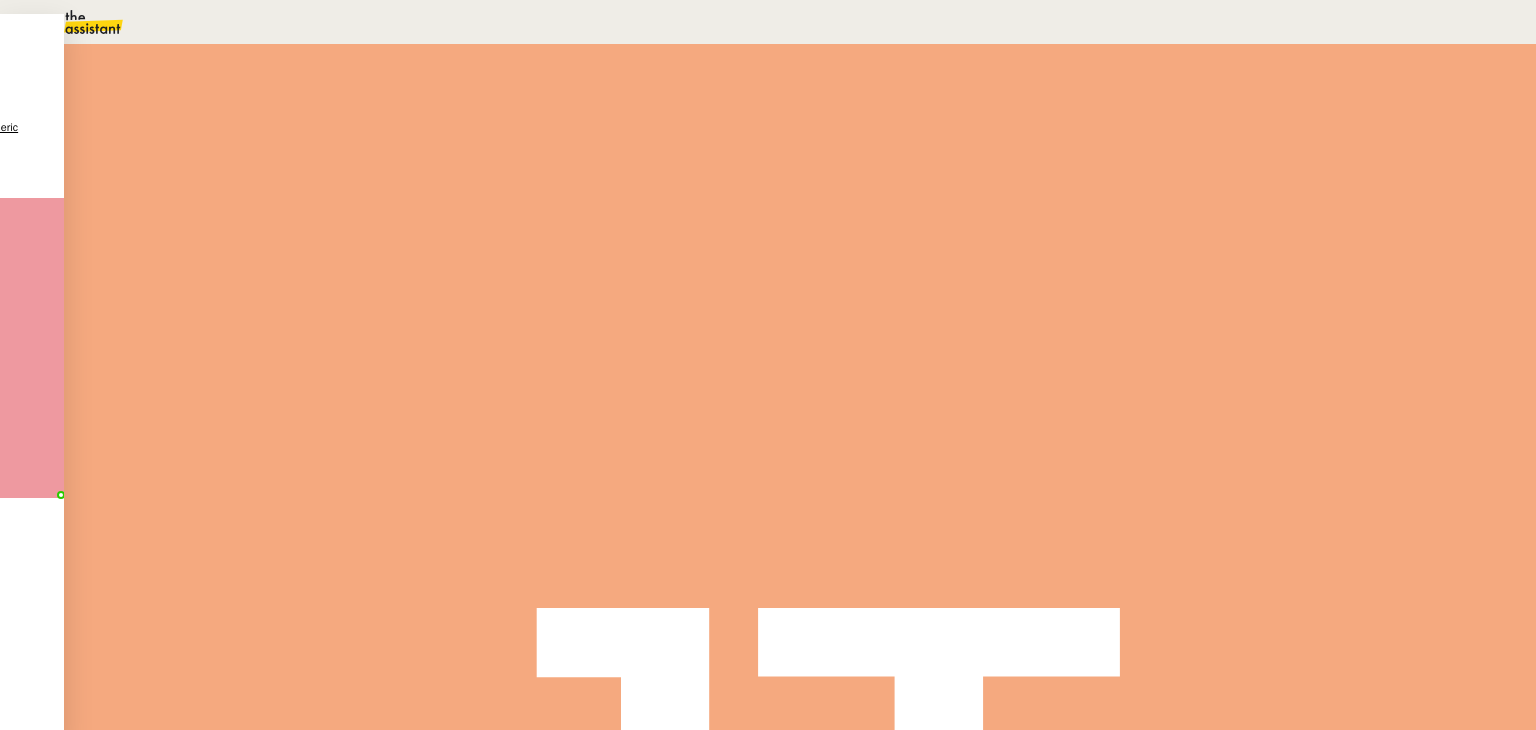 click on "09" at bounding box center (788, 22) 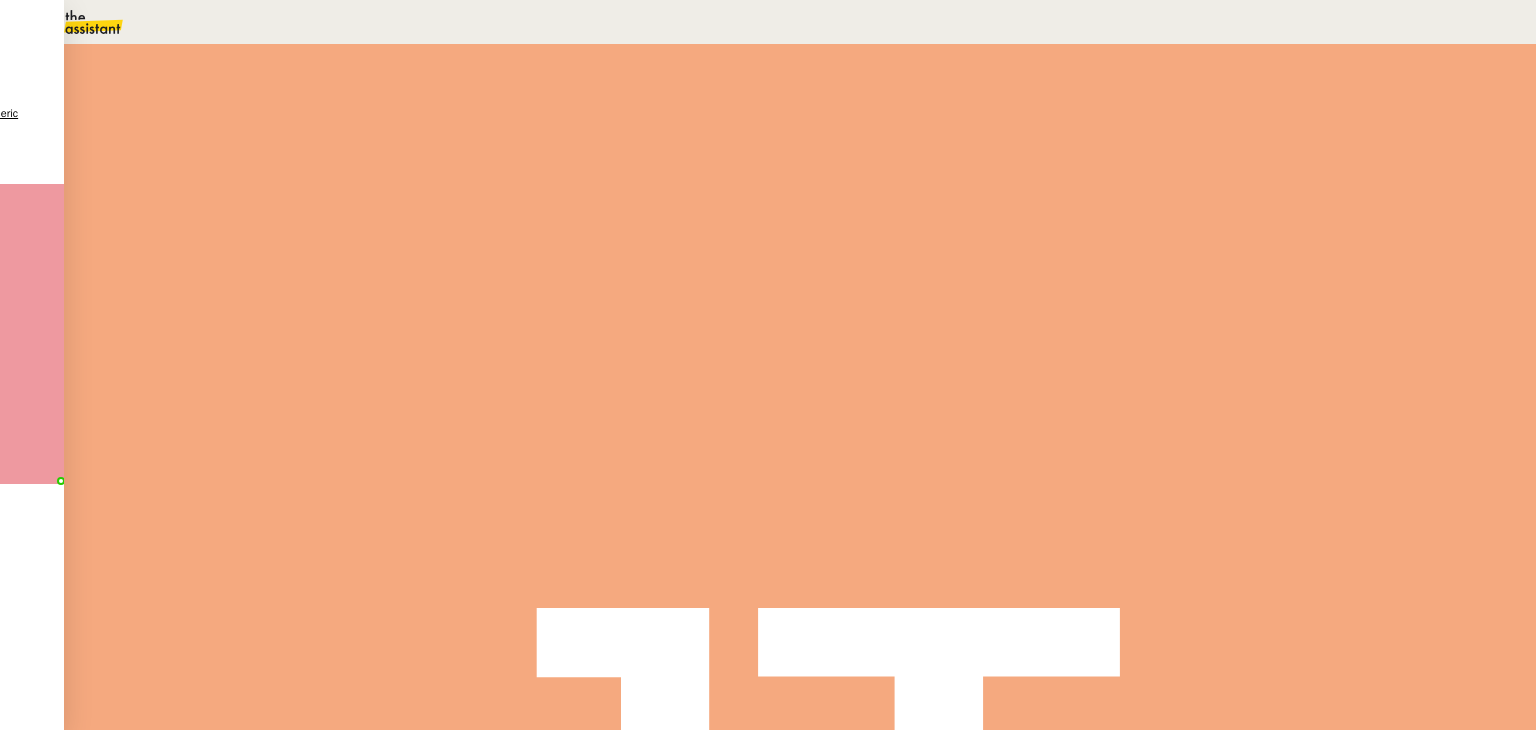 click on "Sauver" at bounding box center (1139, 505) 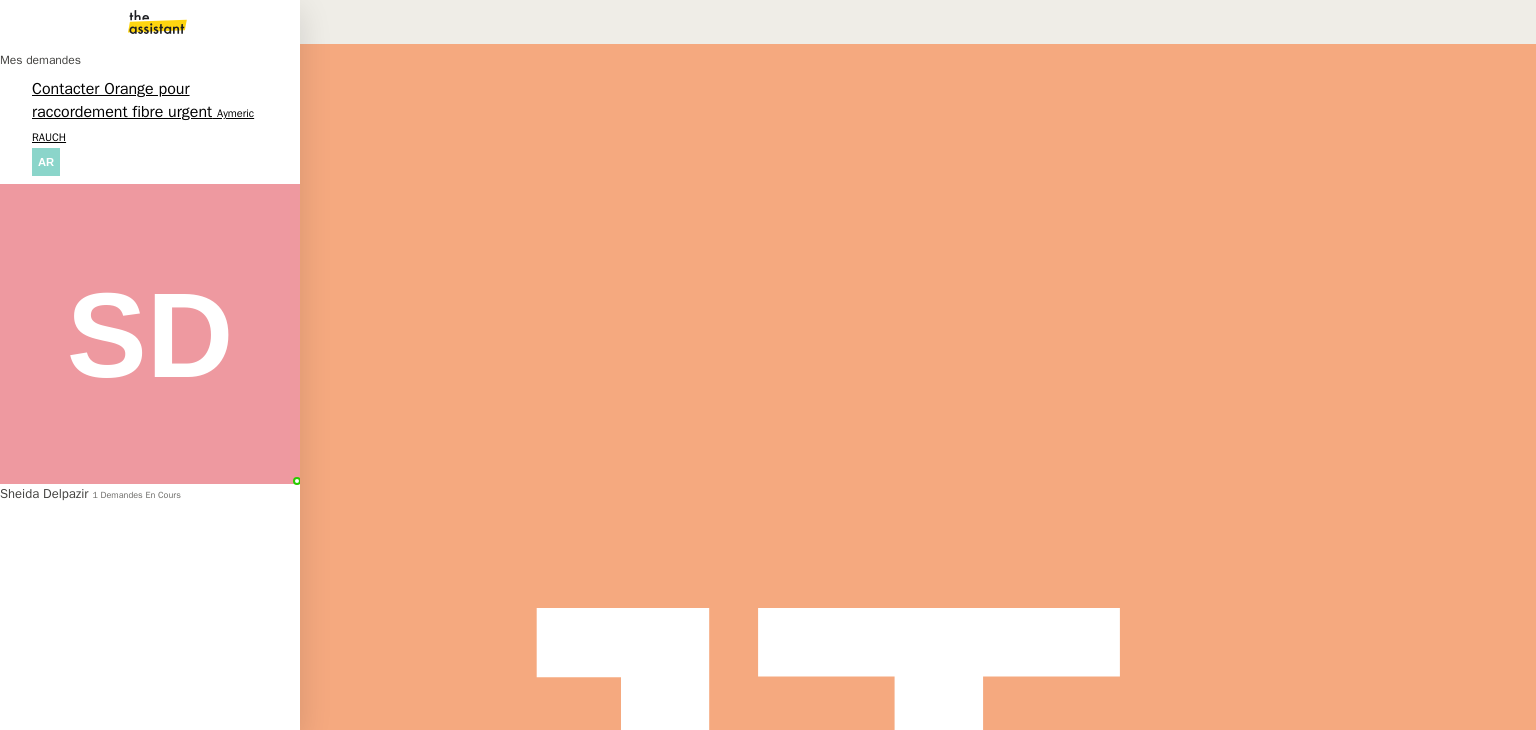 click on "Aymeric RAUCH" at bounding box center (143, 124) 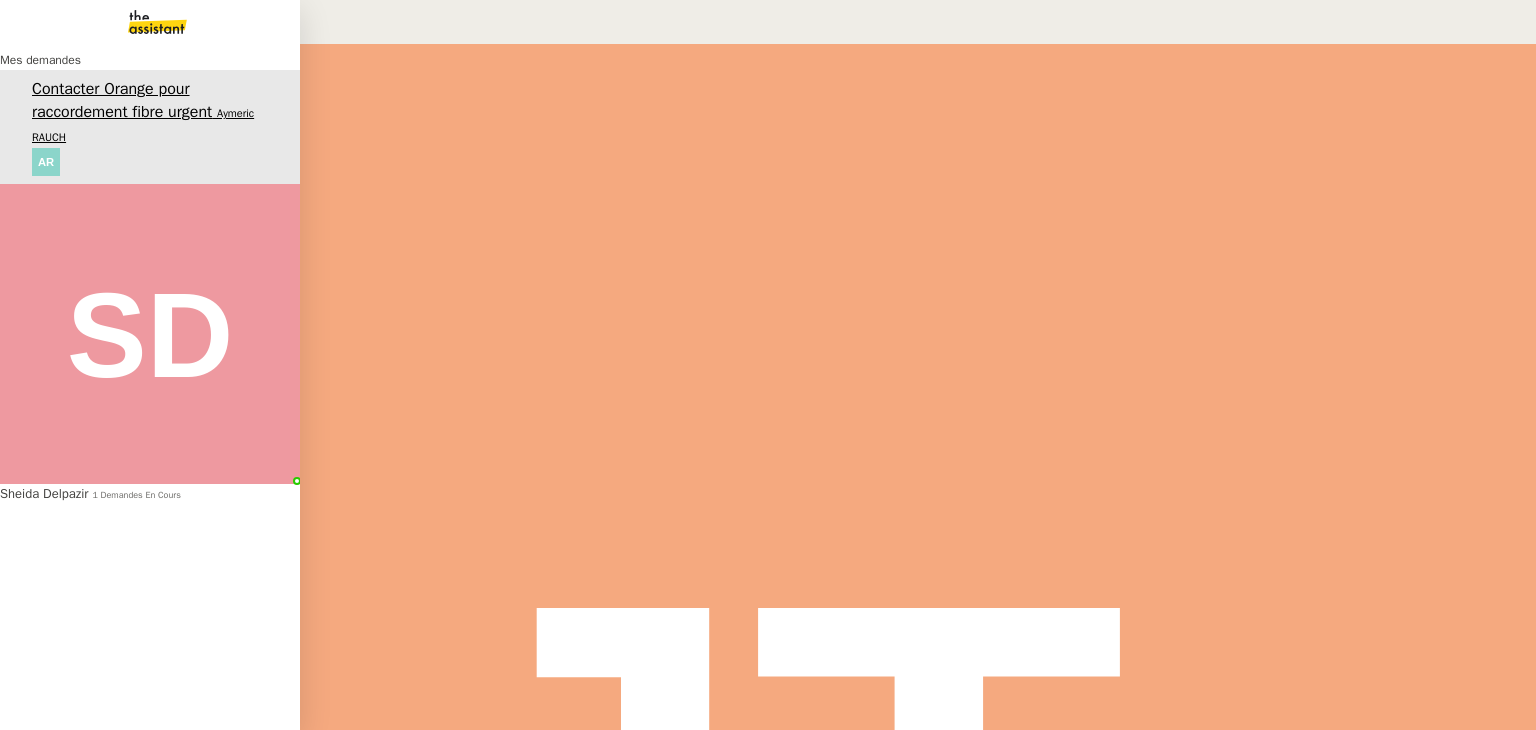click on "Sheida Delpazir" at bounding box center (44, 493) 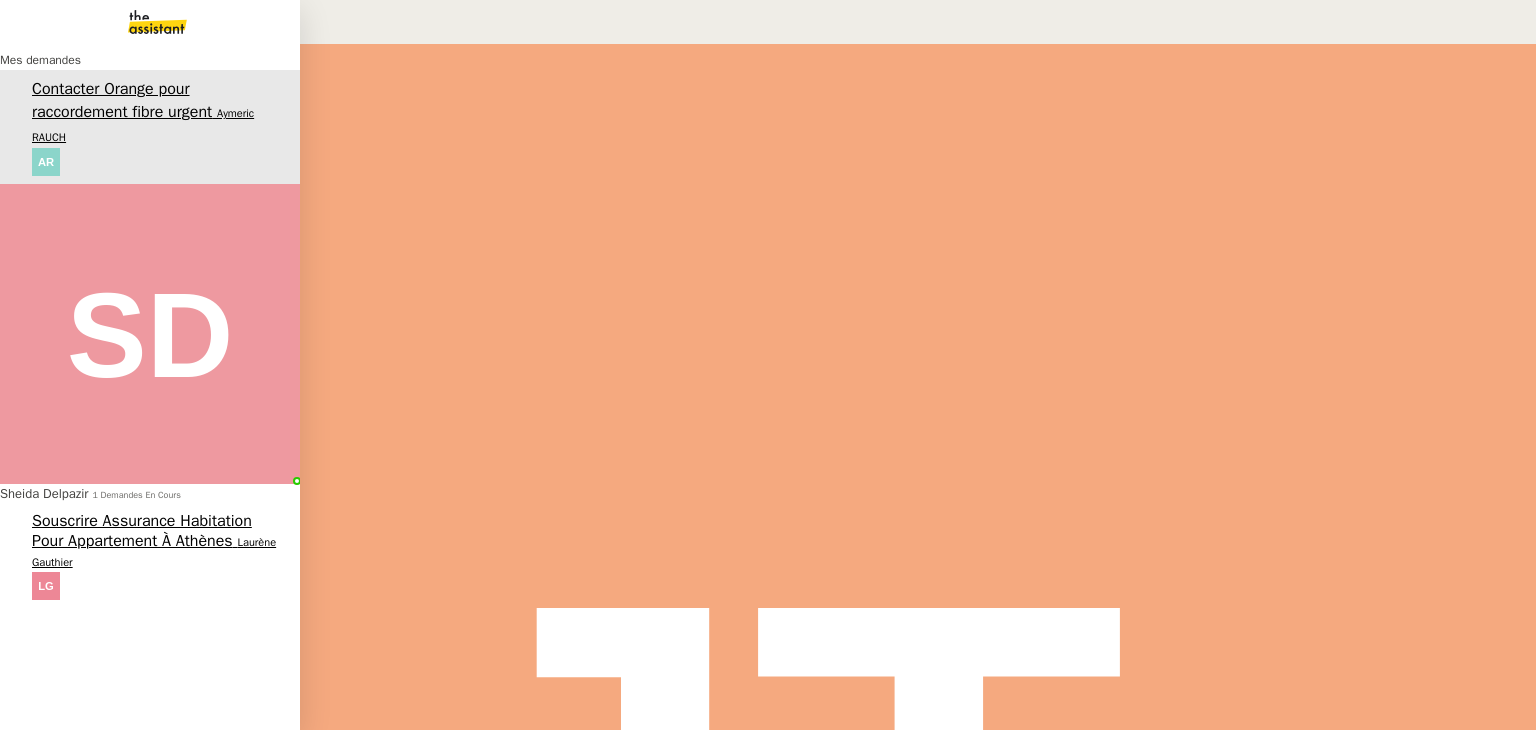 click on "Souscrire assurance habitation pour appartement à Athènes" at bounding box center [142, 531] 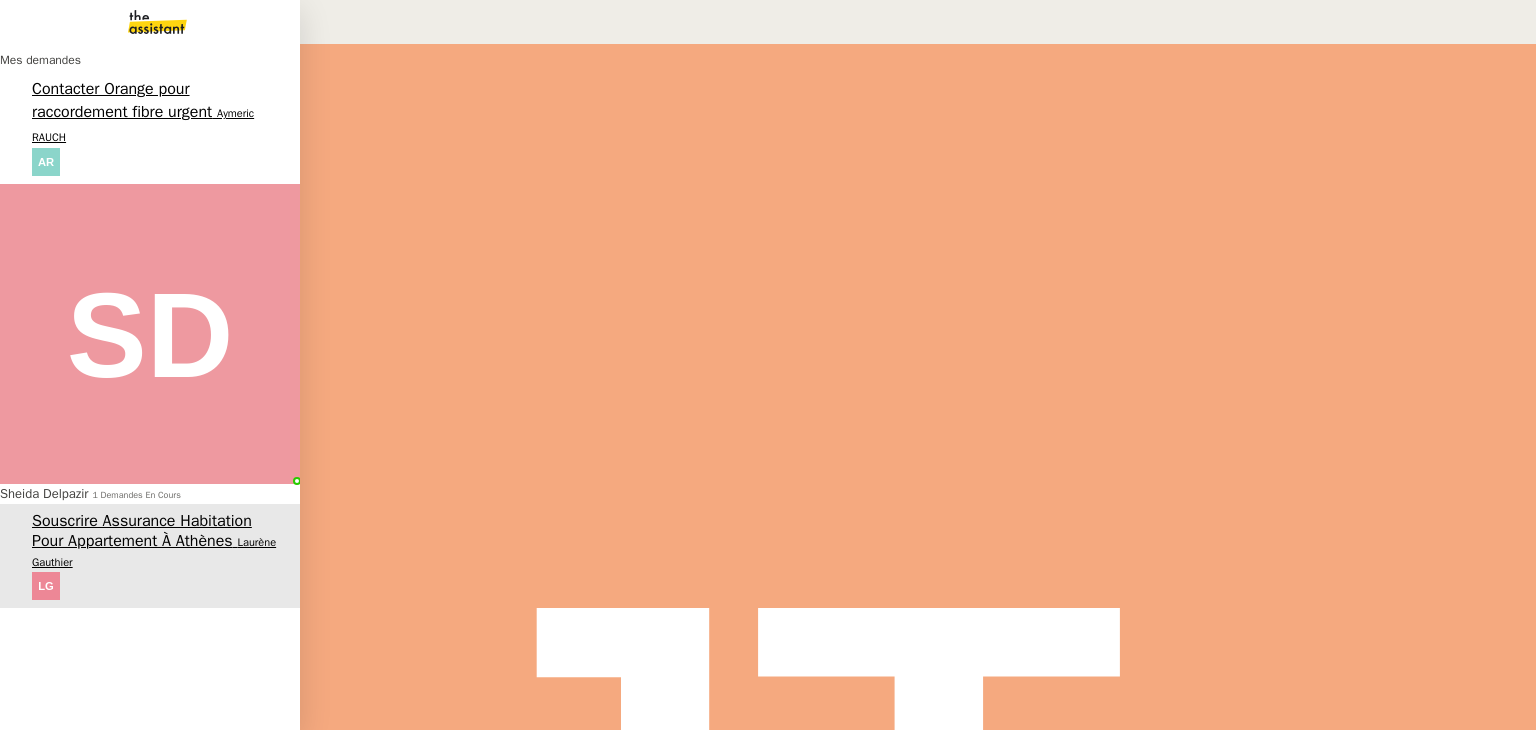 click on "Contacter Orange pour raccordement fibre urgent    [FULL_NAME]" at bounding box center (150, 127) 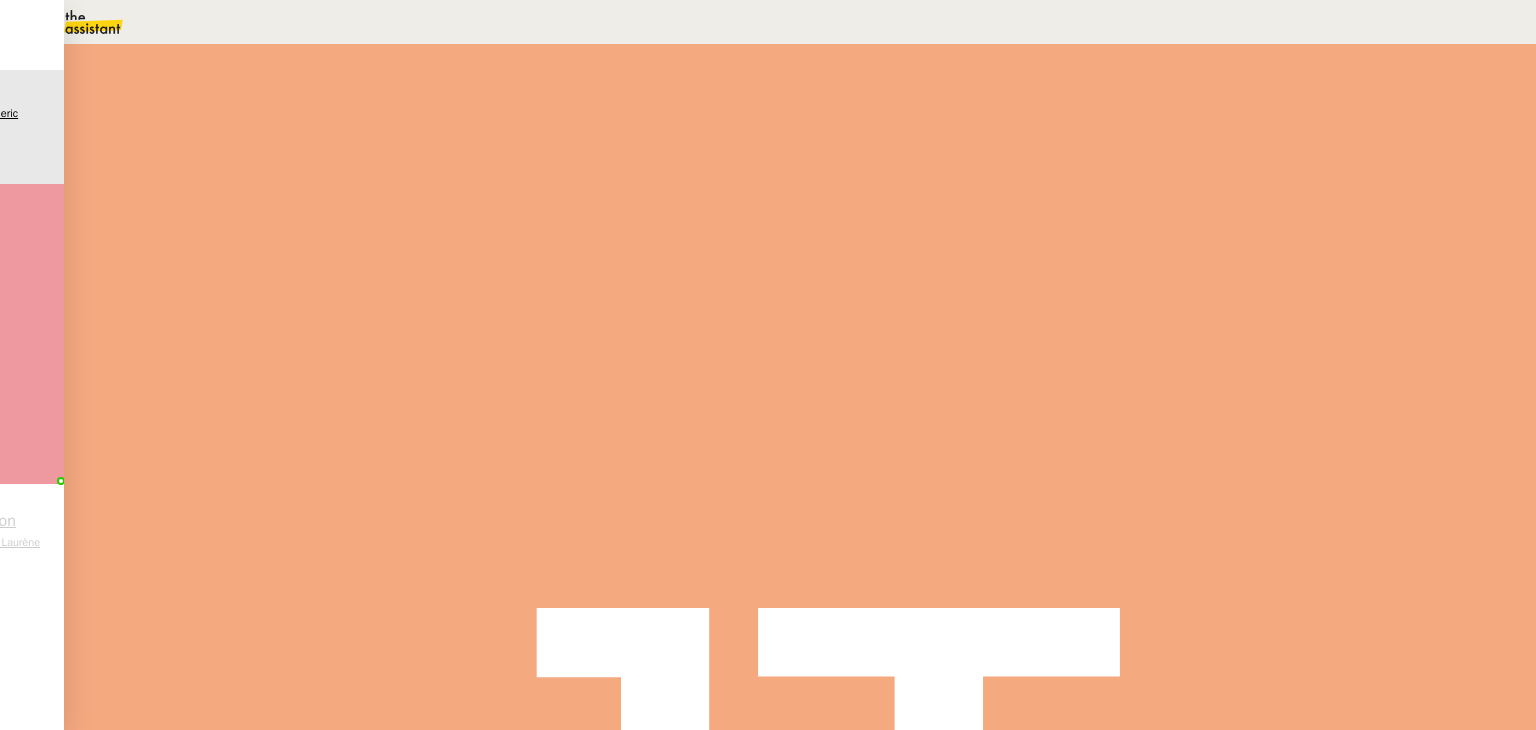 scroll, scrollTop: 0, scrollLeft: 0, axis: both 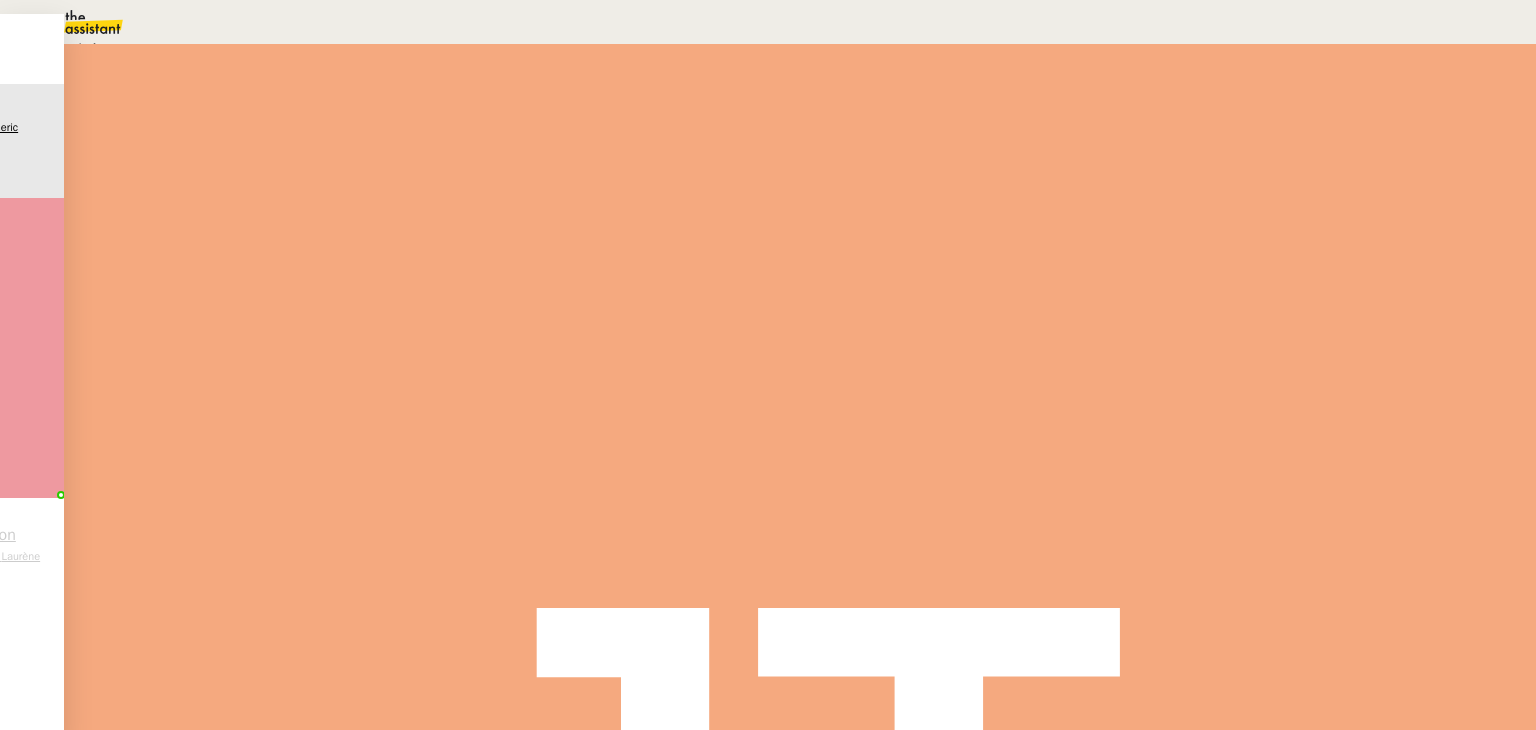 click on "Statut" at bounding box center [290, 130] 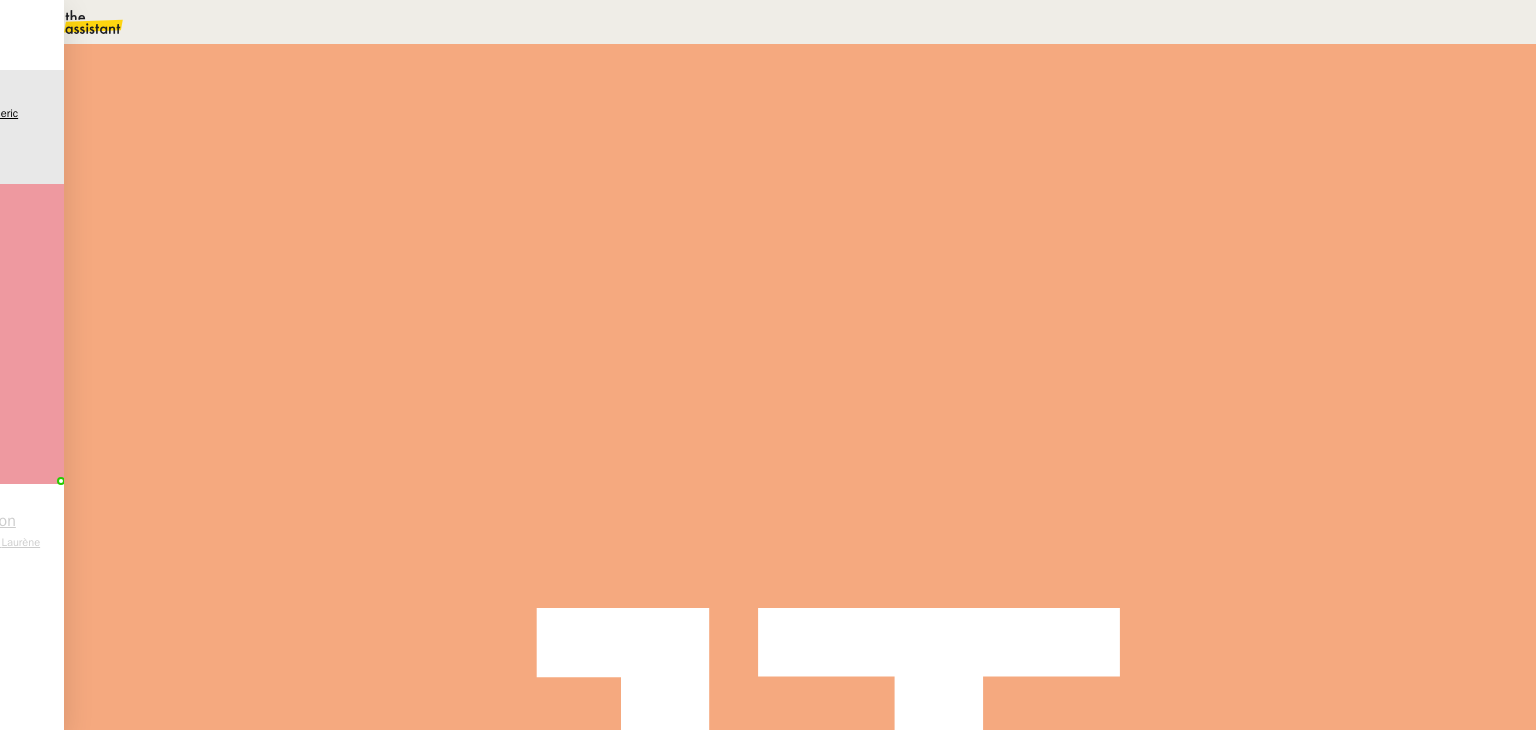 click on "11" at bounding box center [1141, 273] 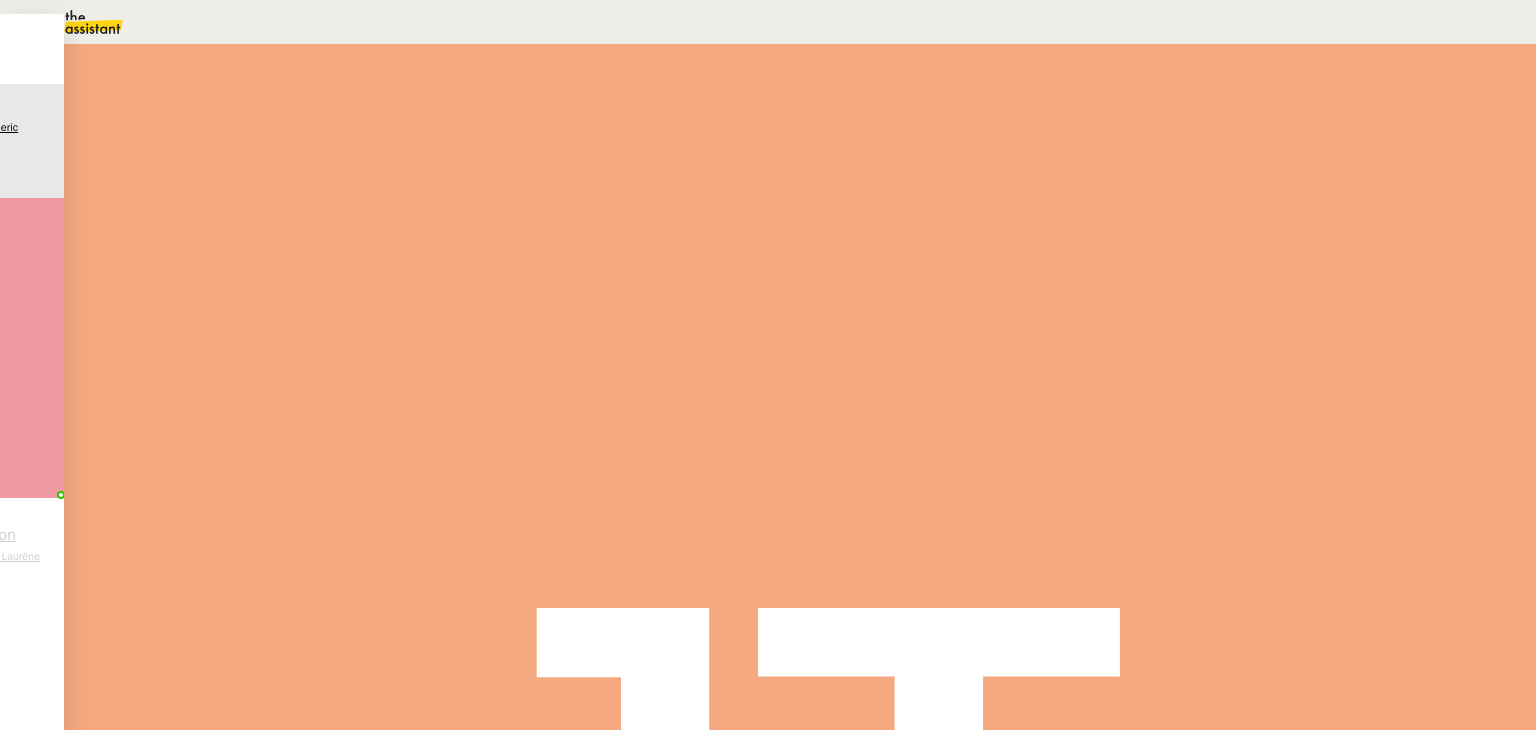 click on "09" at bounding box center (788, 22) 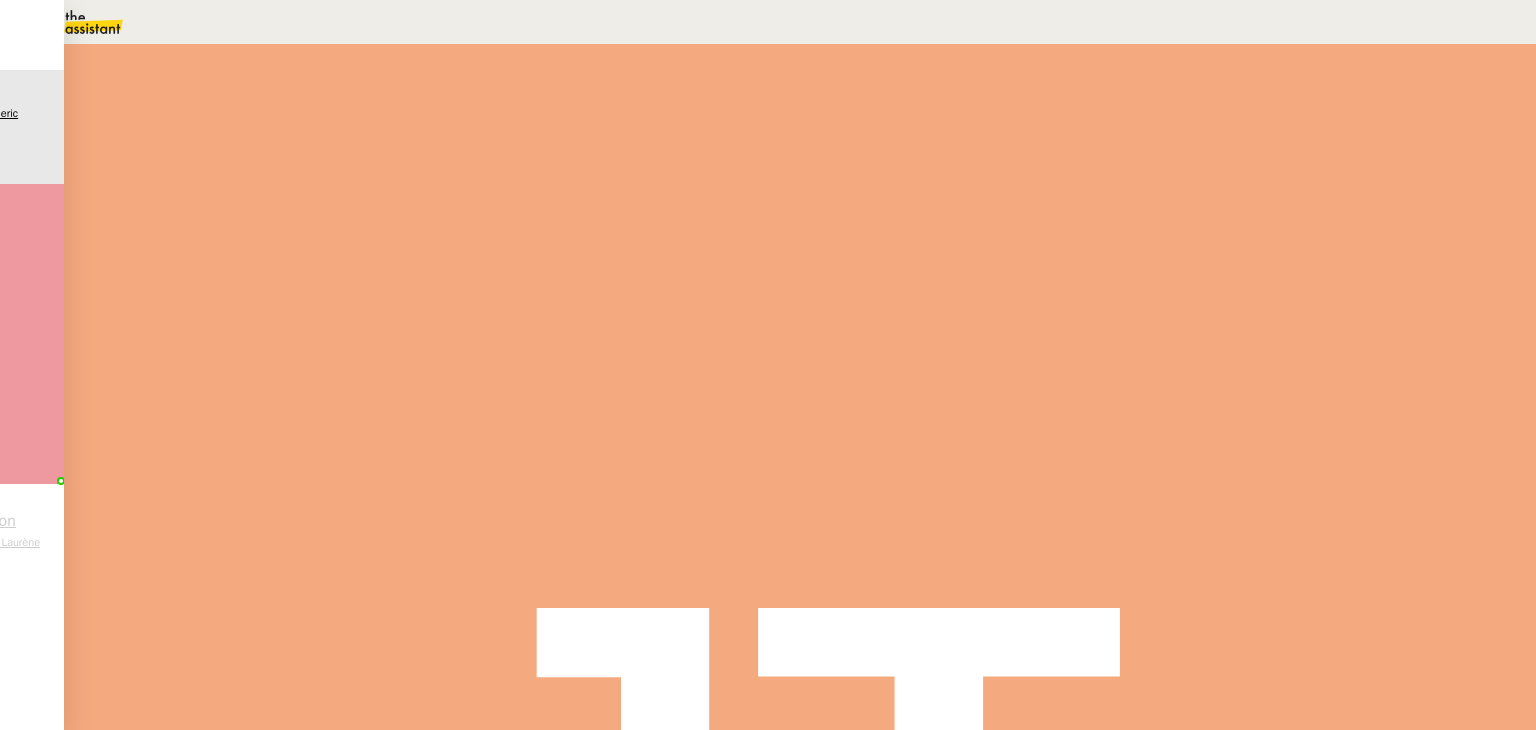 click on "Sauver" at bounding box center [1139, 505] 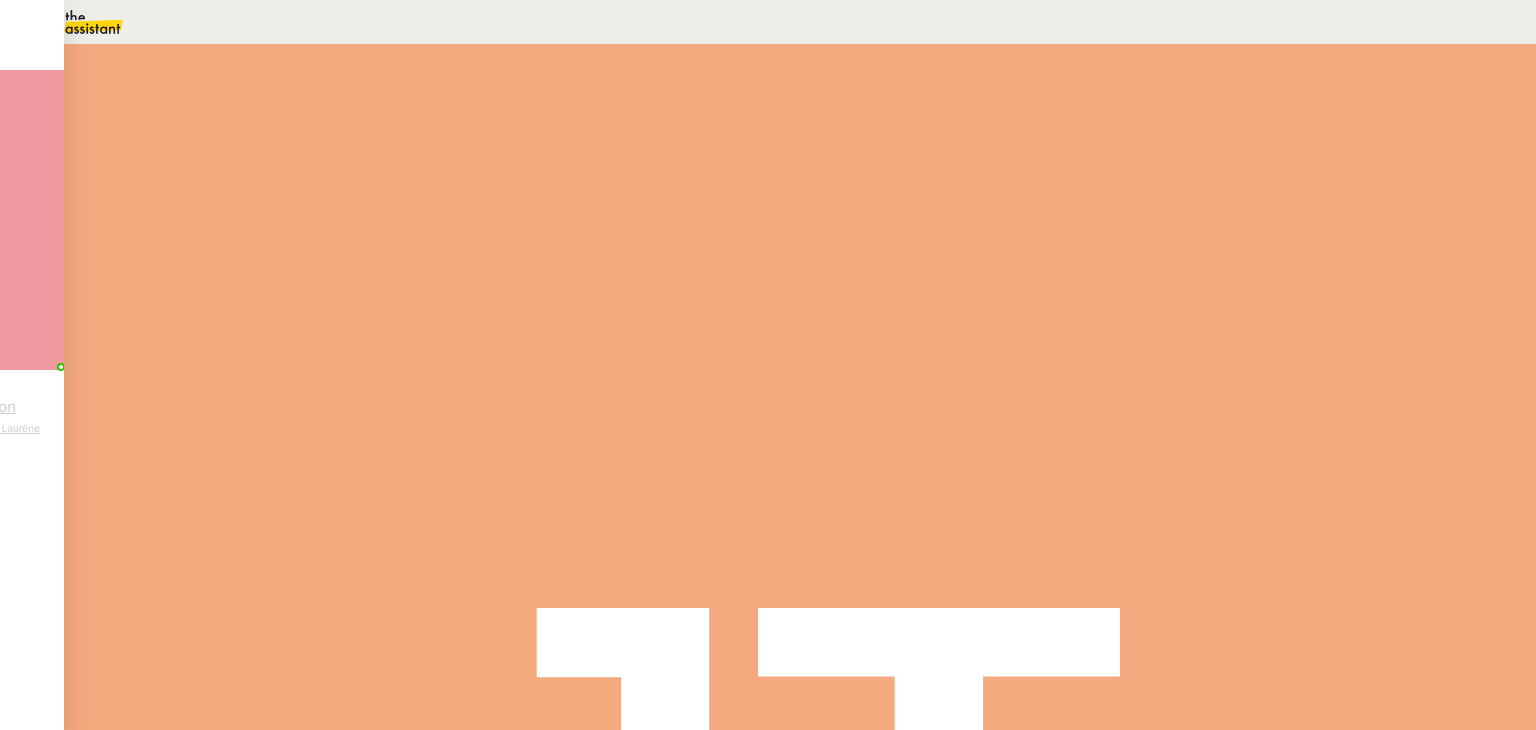 click at bounding box center (768, 812) 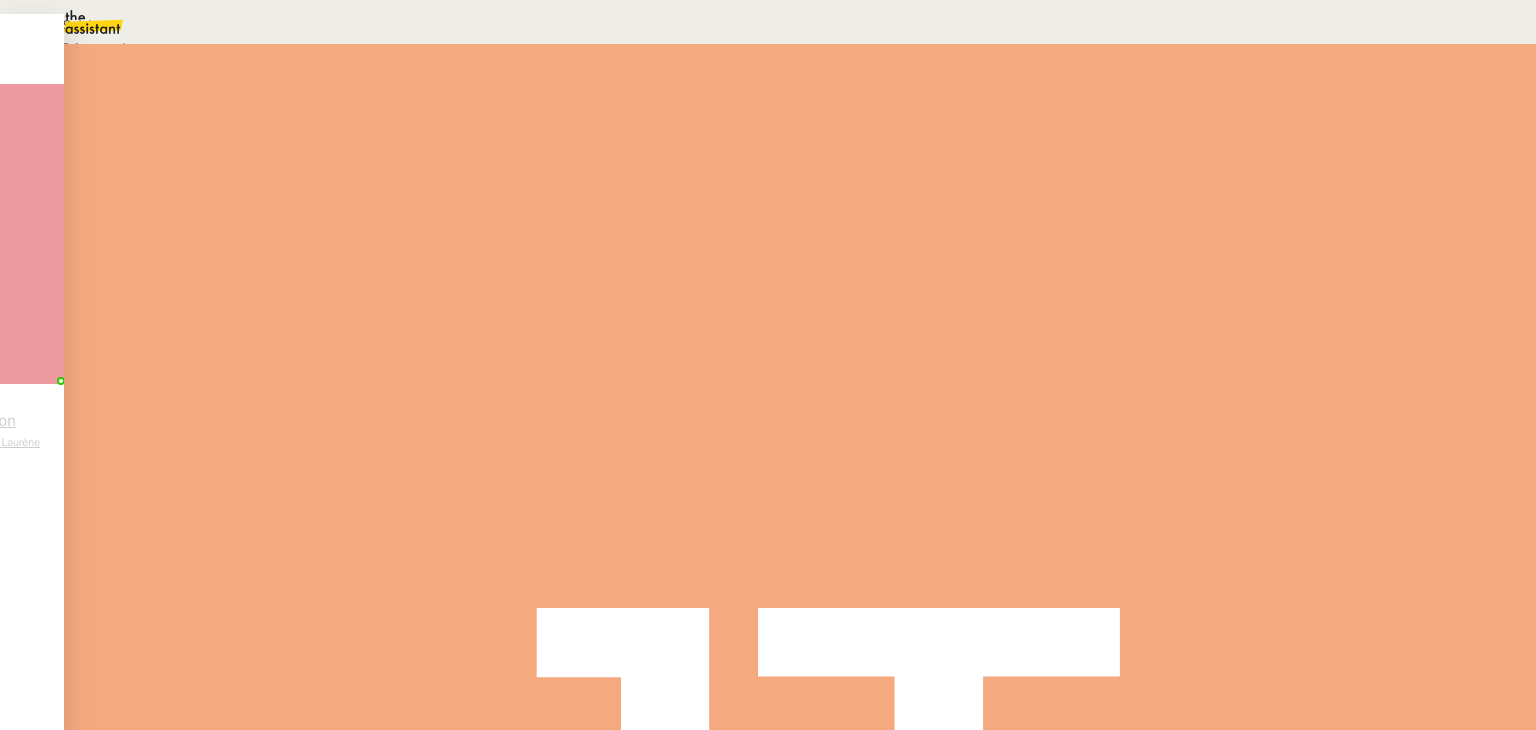 click on "Suivi" at bounding box center [763, 25] 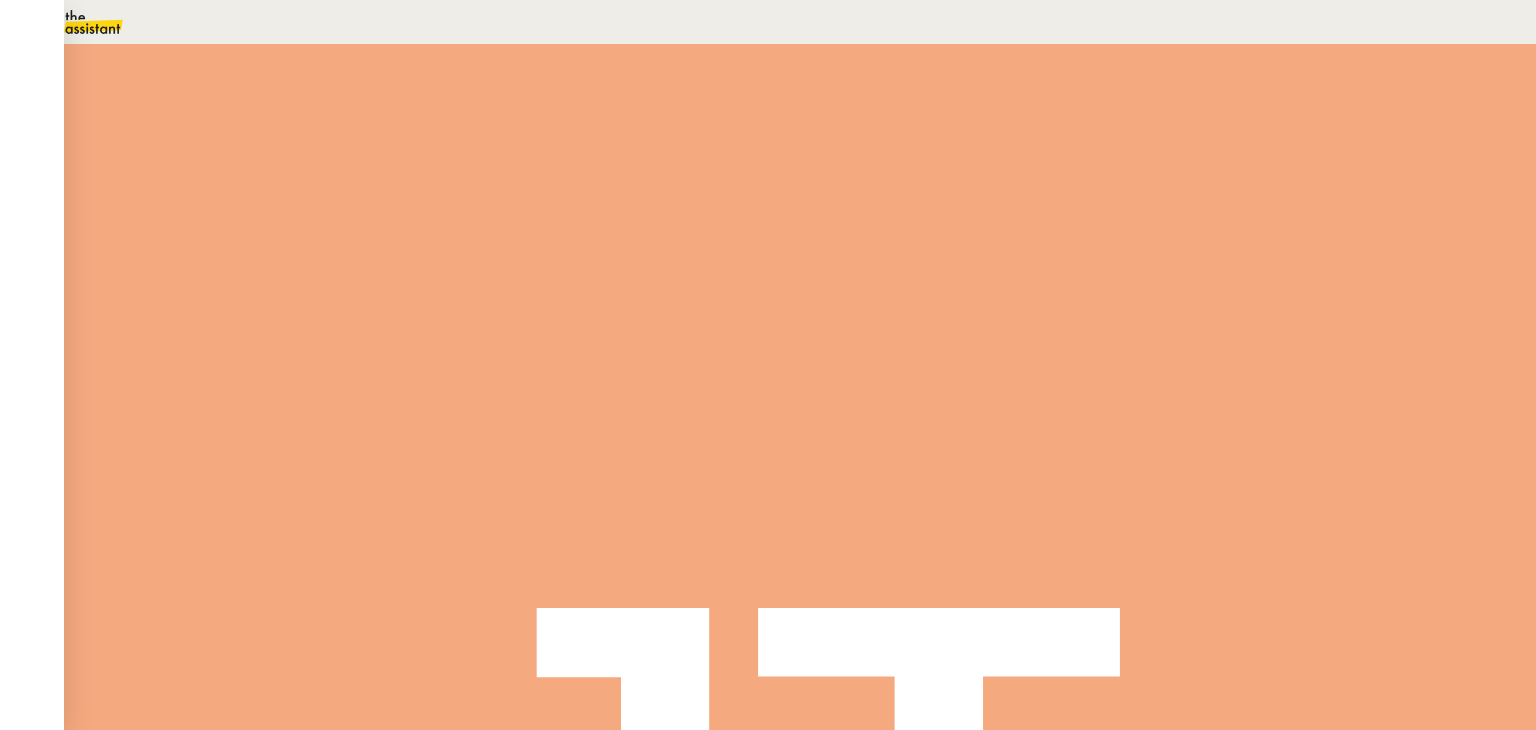 click at bounding box center (77, 22) 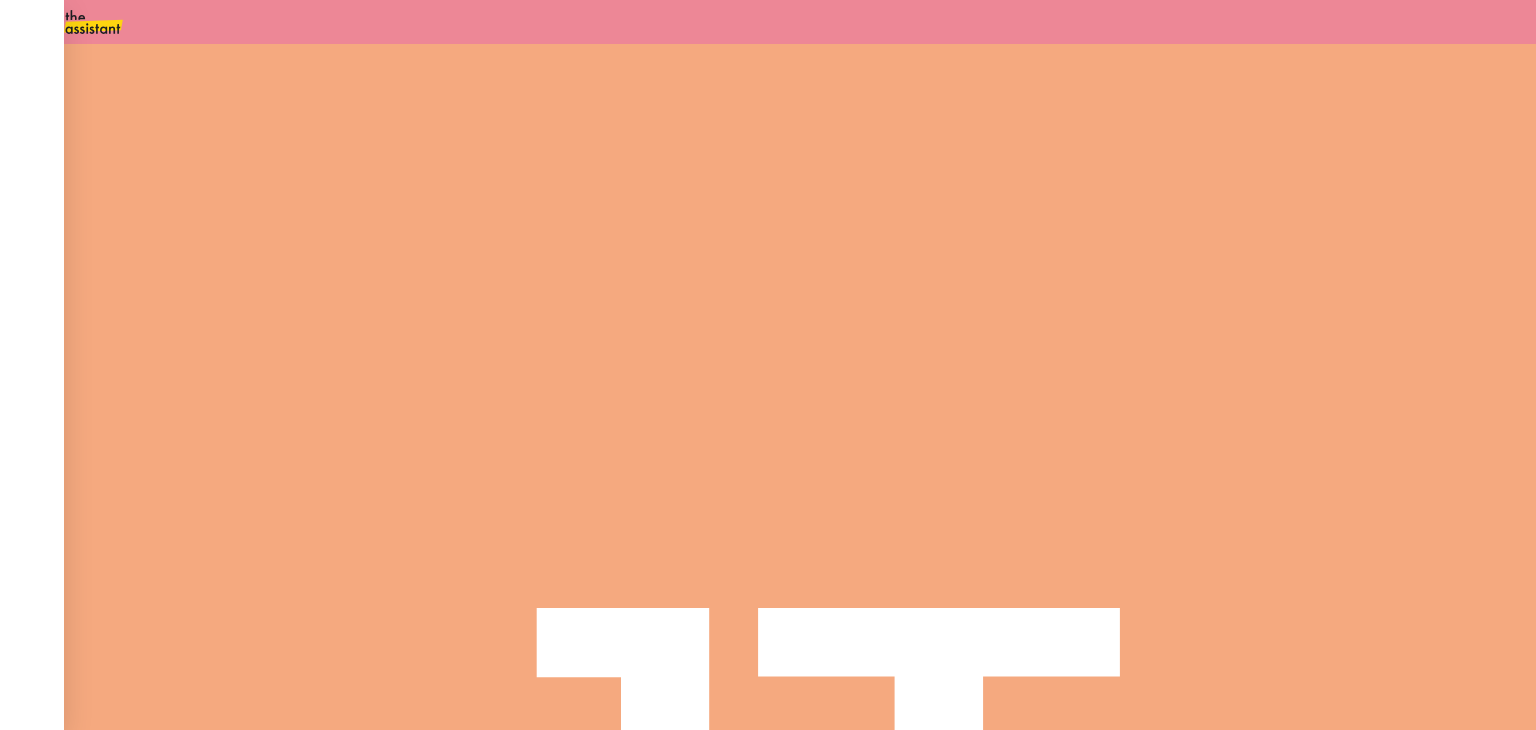 type on "sandra" 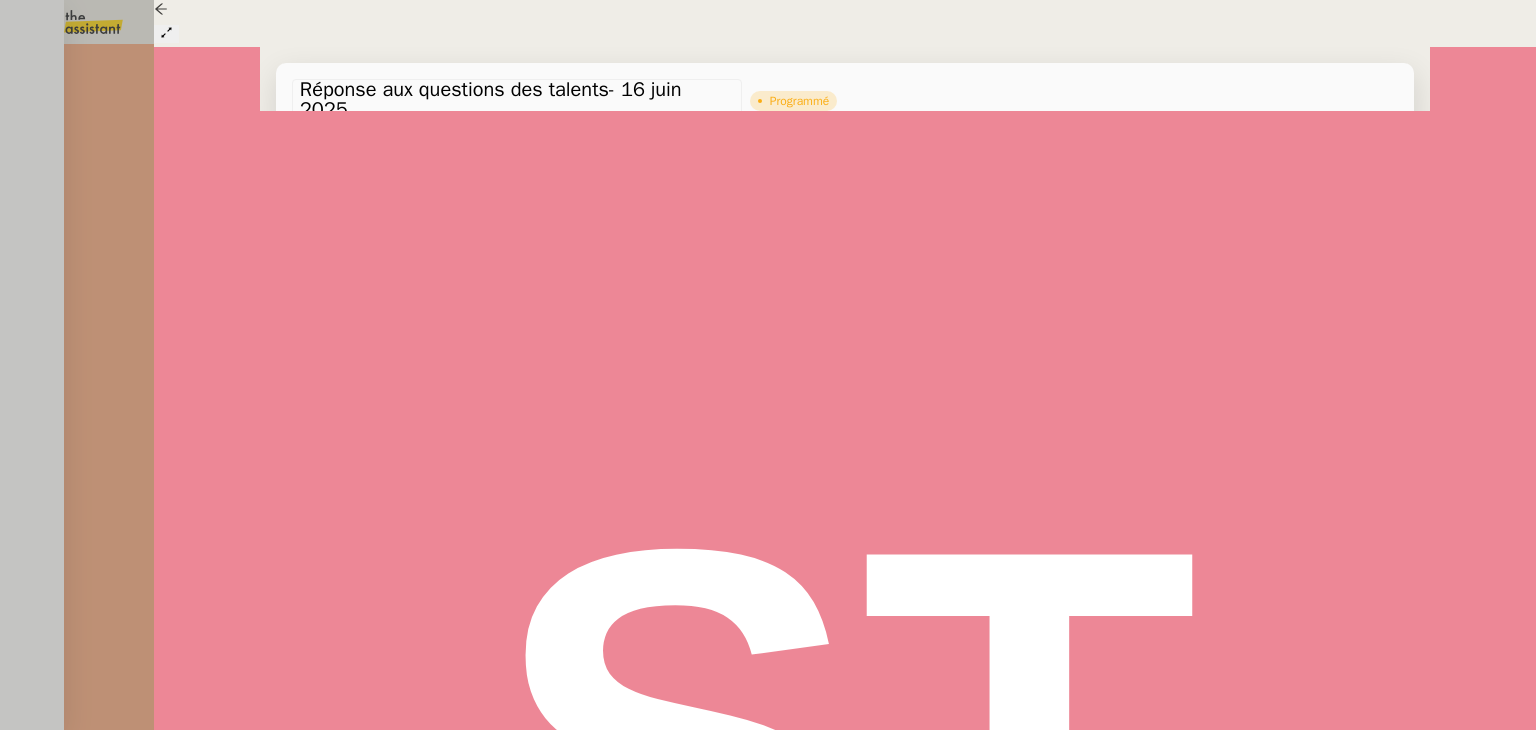 click at bounding box center (768, 365) 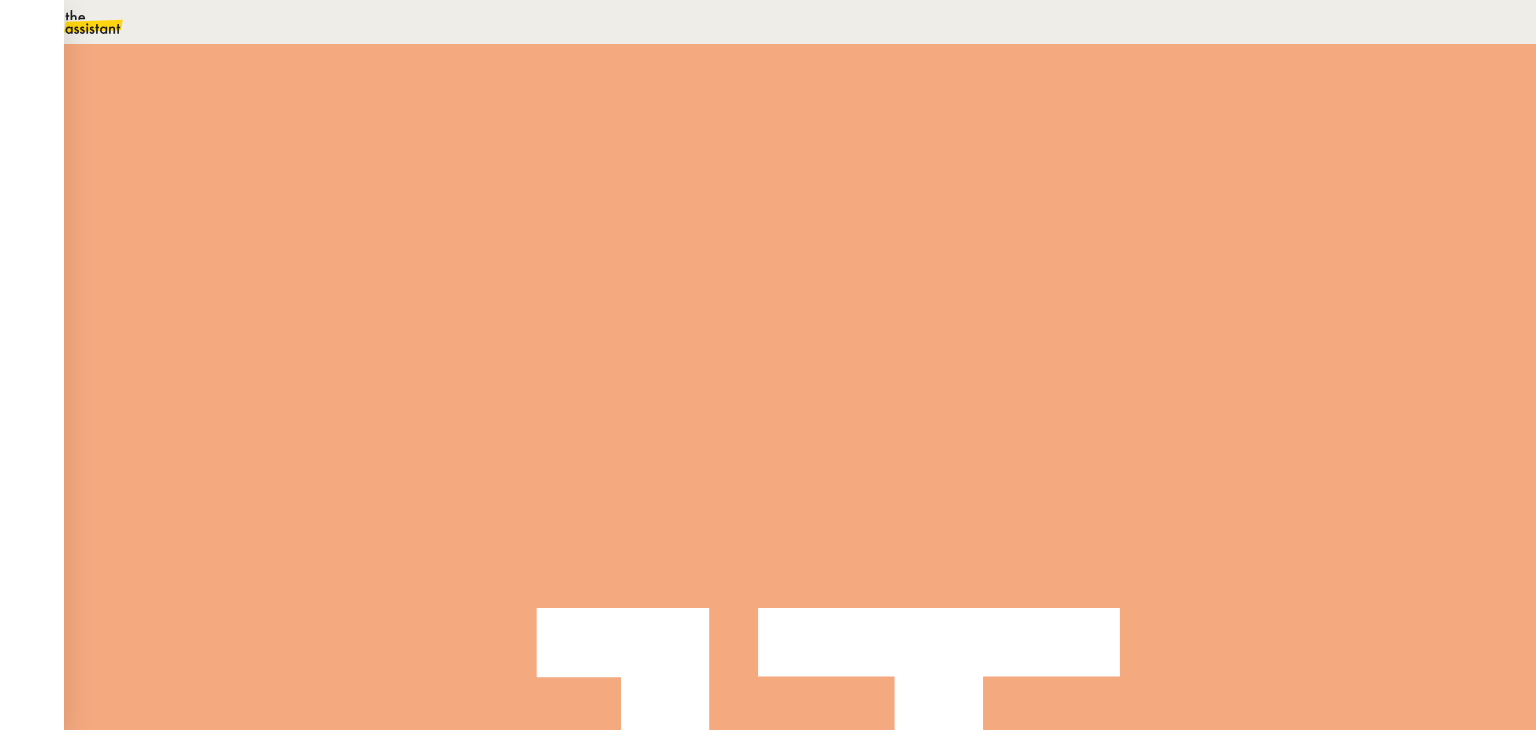 click at bounding box center [77, 22] 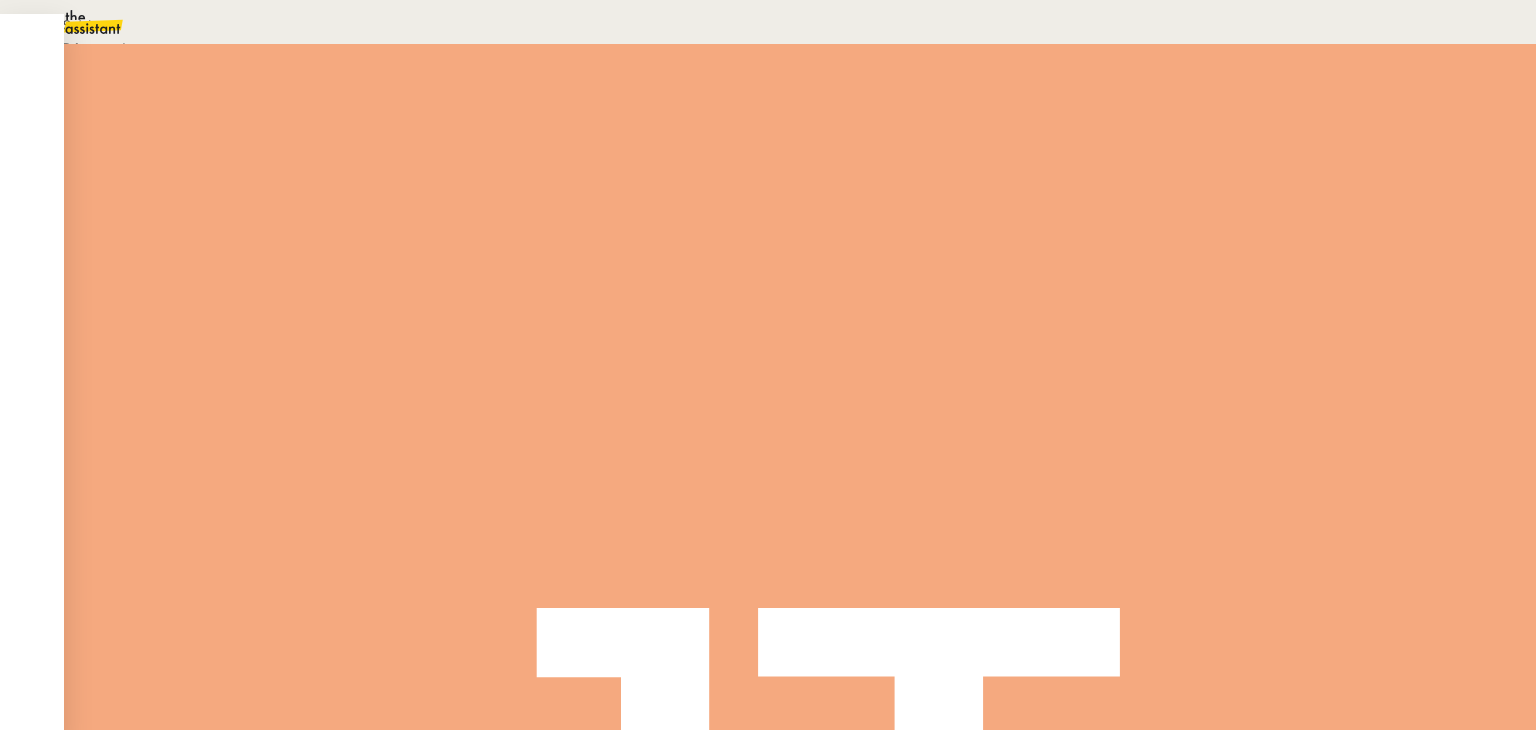 click on "Suivi" at bounding box center [76, 25] 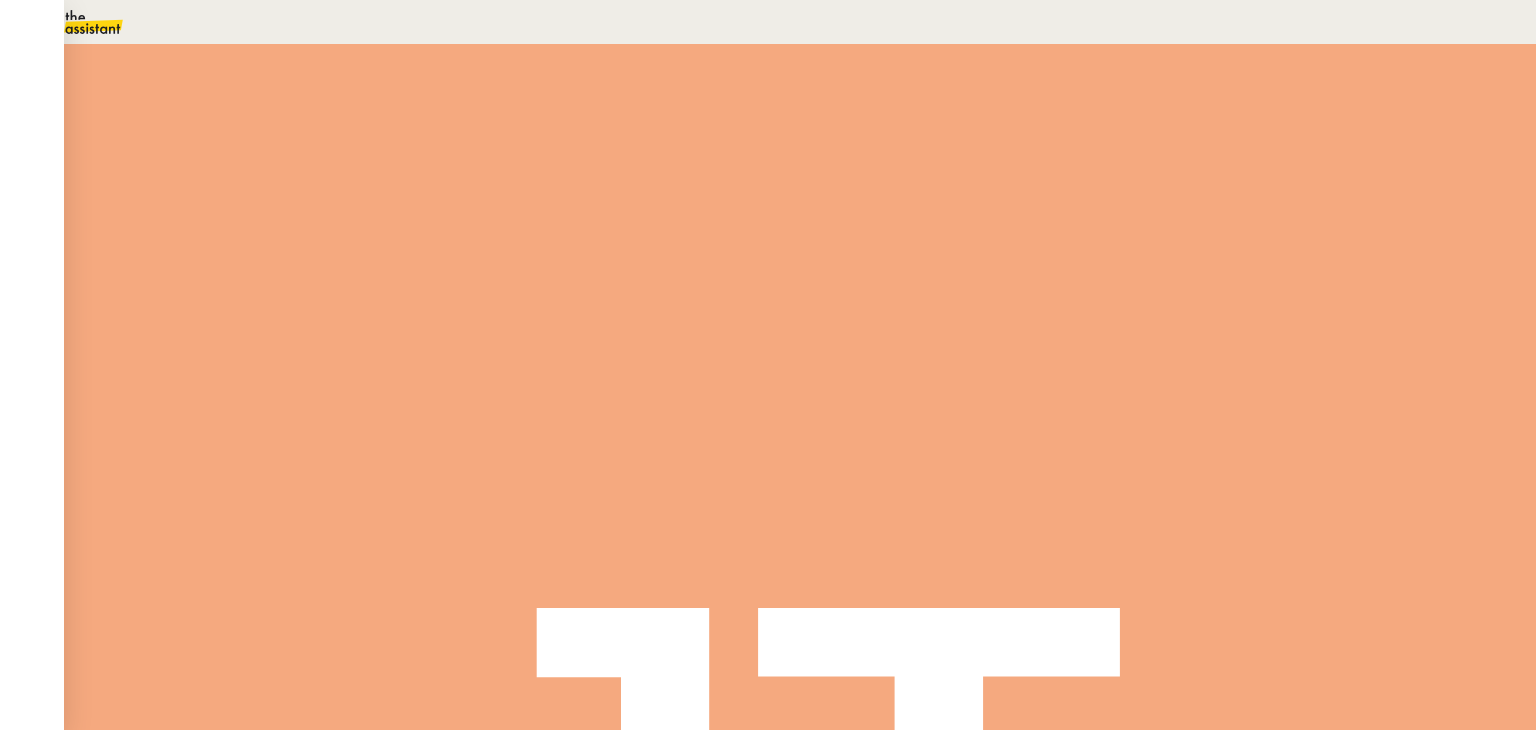 click on "Suivi La période couvre les tâches facturées du  [DATE]  au  [DATE]   inclus. Une tâche est facturée trois jours après avoir été marquée comme terminée. Total travaillé 1504 min Demandes Période en cours Commander un extrait Kbis urgent  [FIRST] [LAST]  [DATE] [TIME]  Trouver une nutritionniste pour les menus  [FIRST] [LAST]  [DATE] [TIME]  Trouver une idée cadeau pour un entrepreneur  [FIRST] [LAST]  [DATE] [TIME]  Régulariser le sinistre Mercedes Vito  [FIRST] [LAST]  [DATE] [TIME]  Réponse aux commentaires avec blabla.ai - 4 juillet 2025  [FIRST] [LAST]  [DATE] [TIME]  Régler les amendes  [FIRST] [LAST]  [DATE] [TIME]  10h30 Gestion du compte LinkedIn de [FIRST] [LAST] (post + gestion messages) - 4 juillet 2025  [FIRST] [LAST]  [DATE] [TIME]  Mise à jour Compte Freezbee - 4 juillet 2025  [FIRST] [LAST]  [DATE] [TIME]  Gestion des messages privés linkedIn - 4 juillet 2025  [FIRST] [LAST]  [DATE] [TIME]  Régler la contravention immédiatement  [FIRST]  [LAST]  [DATE] [TIME]" at bounding box center (800, 882) 